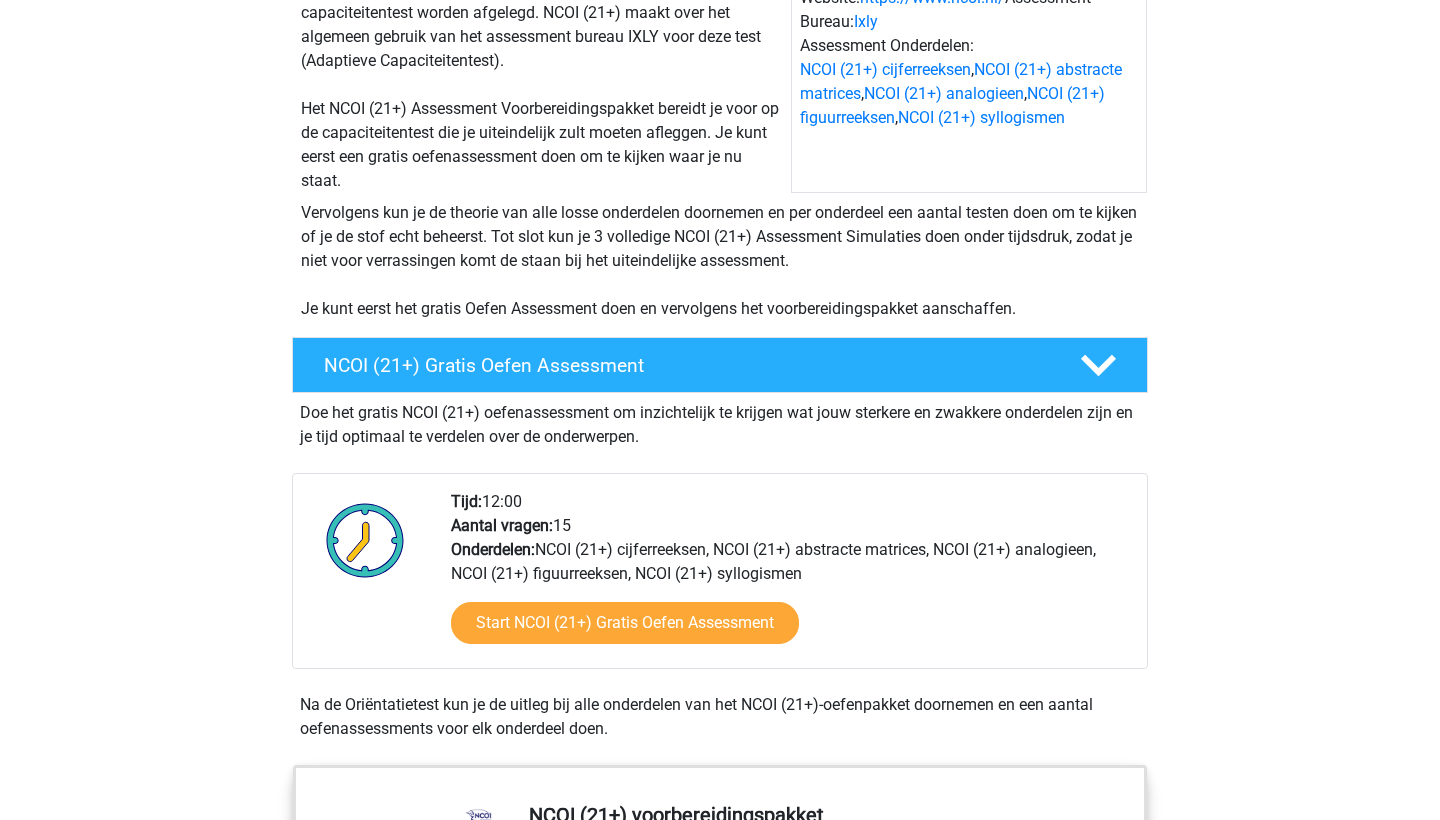 scroll, scrollTop: 271, scrollLeft: 0, axis: vertical 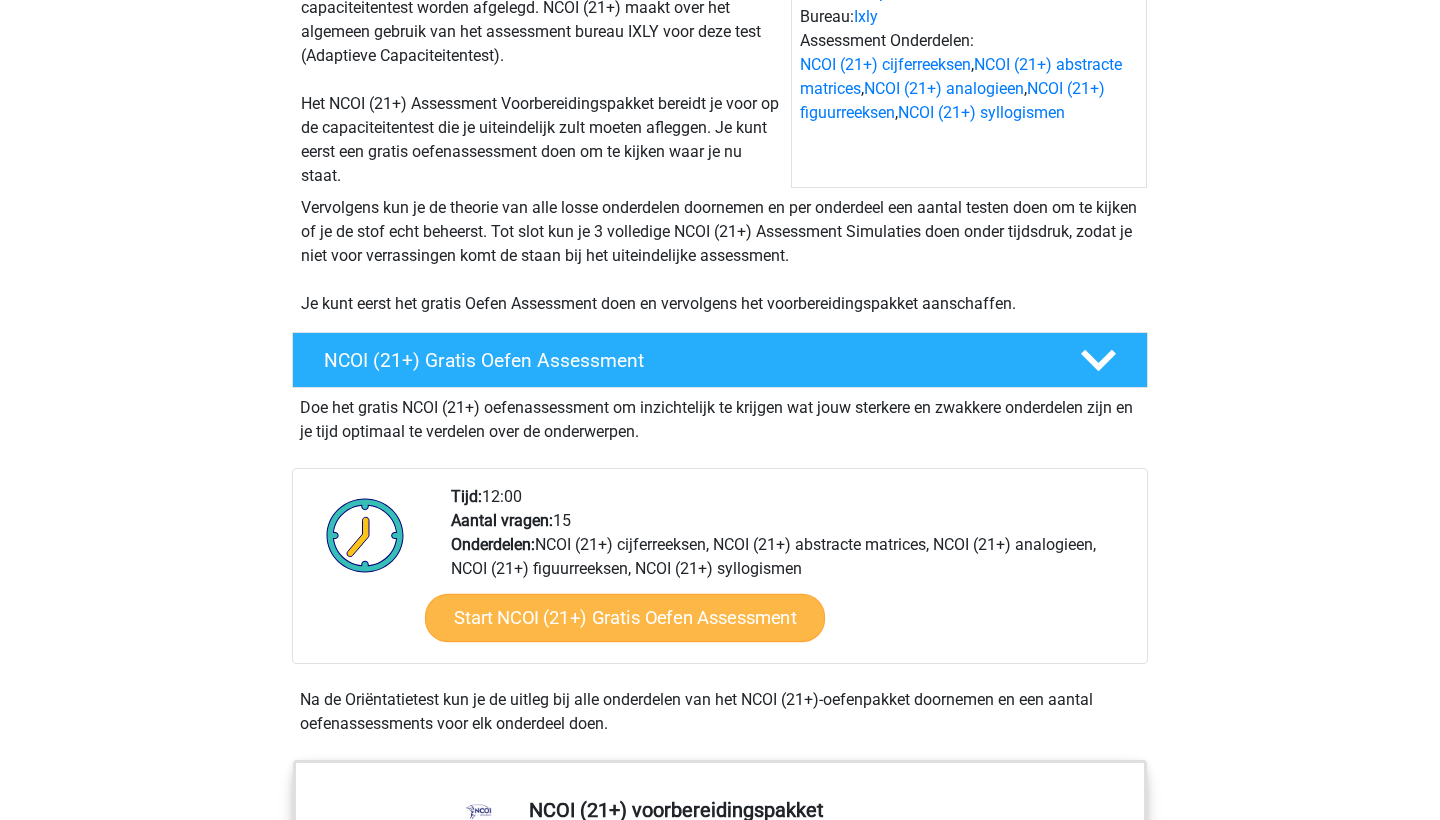click on "Start NCOI (21+) Gratis Oefen Assessment" at bounding box center (625, 618) 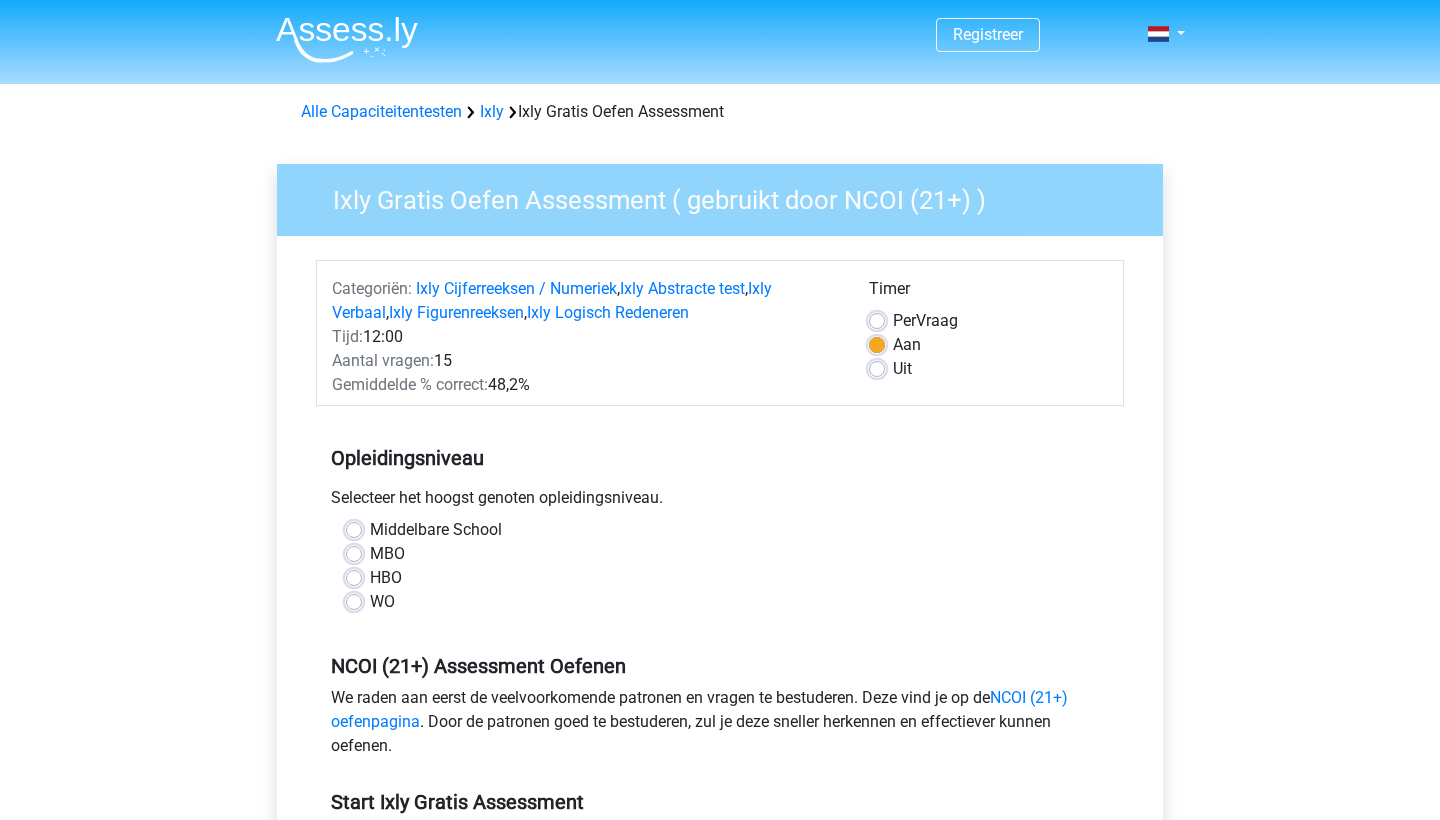 scroll, scrollTop: 0, scrollLeft: 0, axis: both 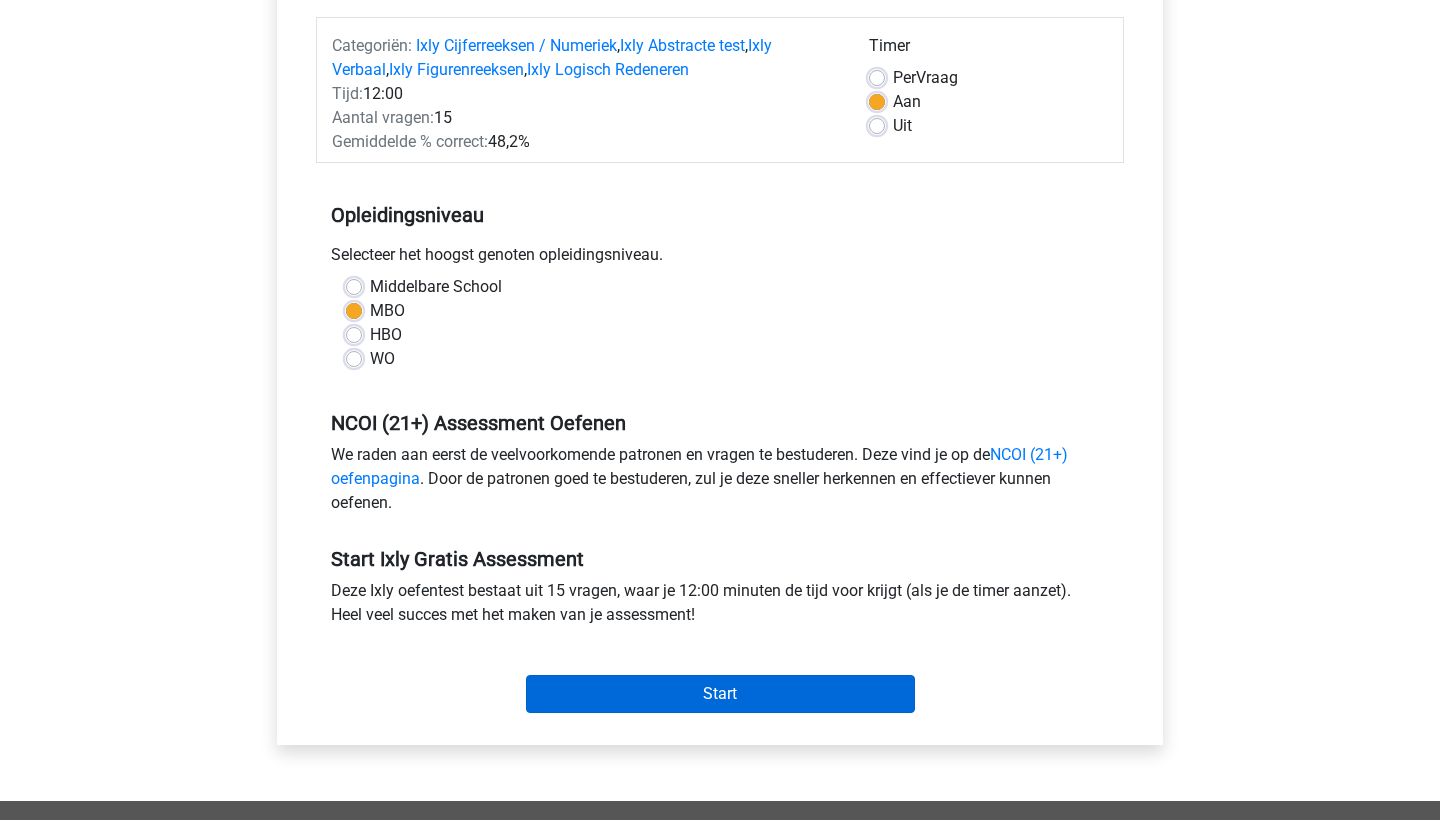 click on "Start" at bounding box center [720, 694] 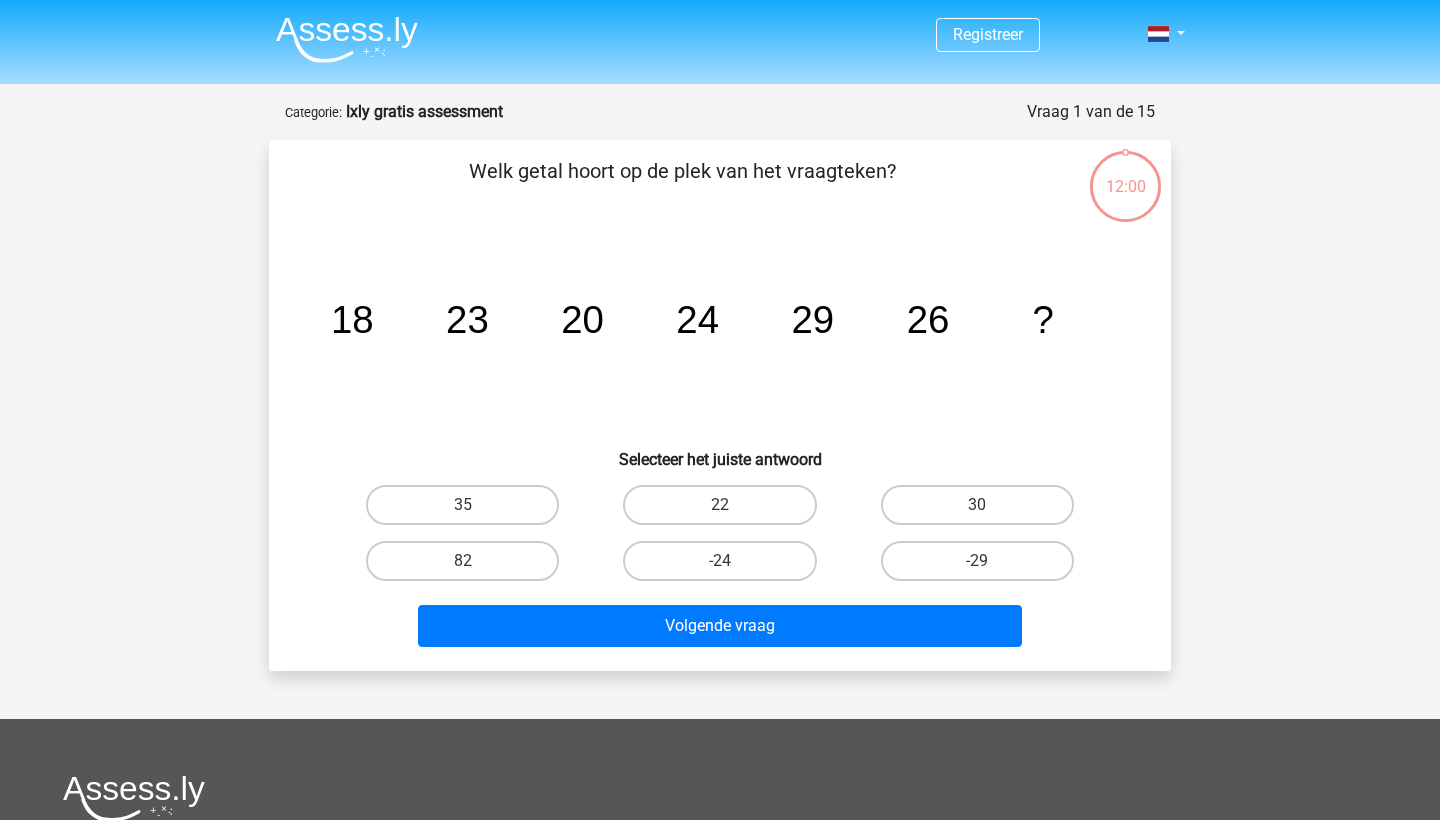 scroll, scrollTop: 0, scrollLeft: 0, axis: both 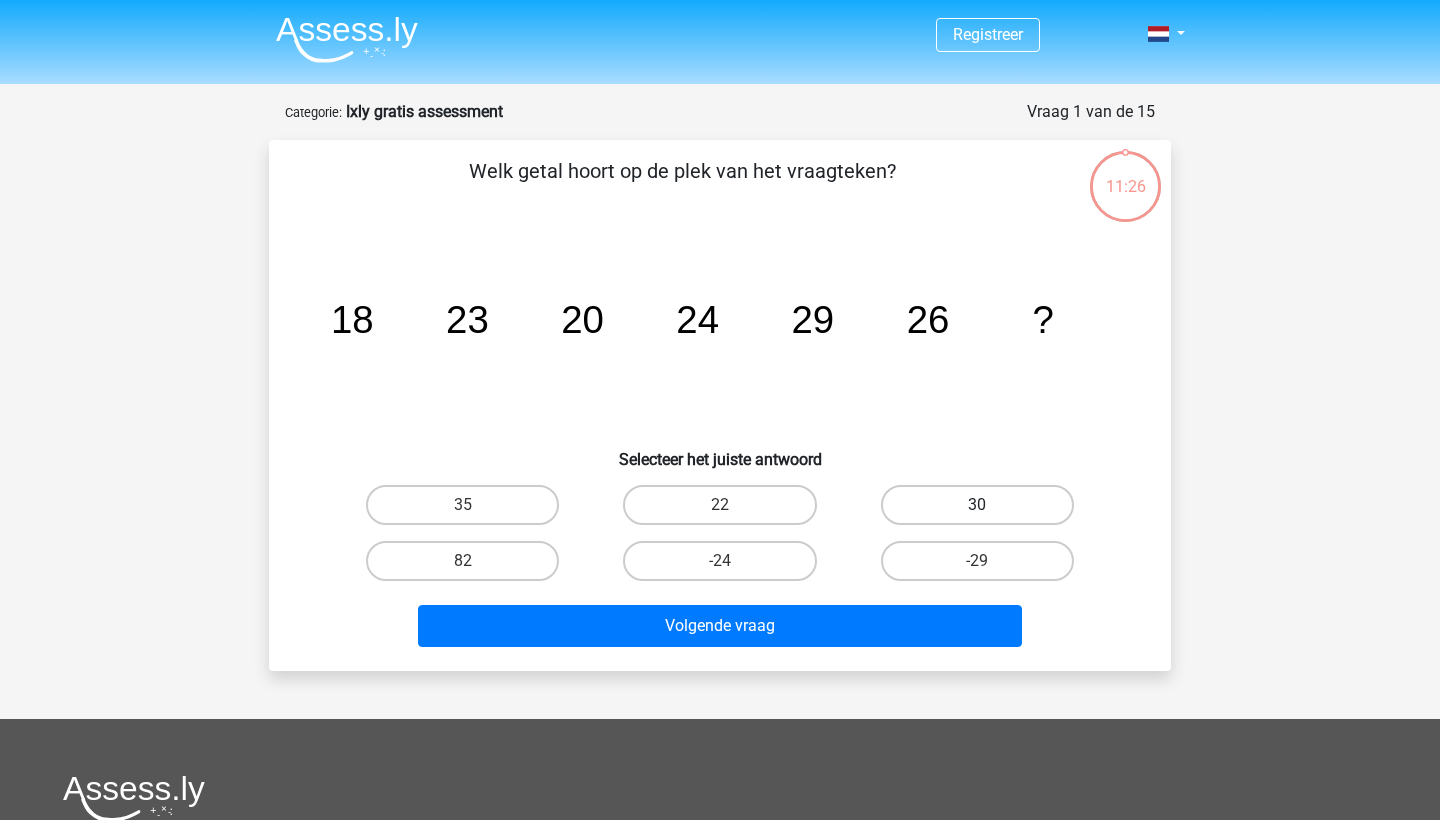 click on "30" at bounding box center (977, 505) 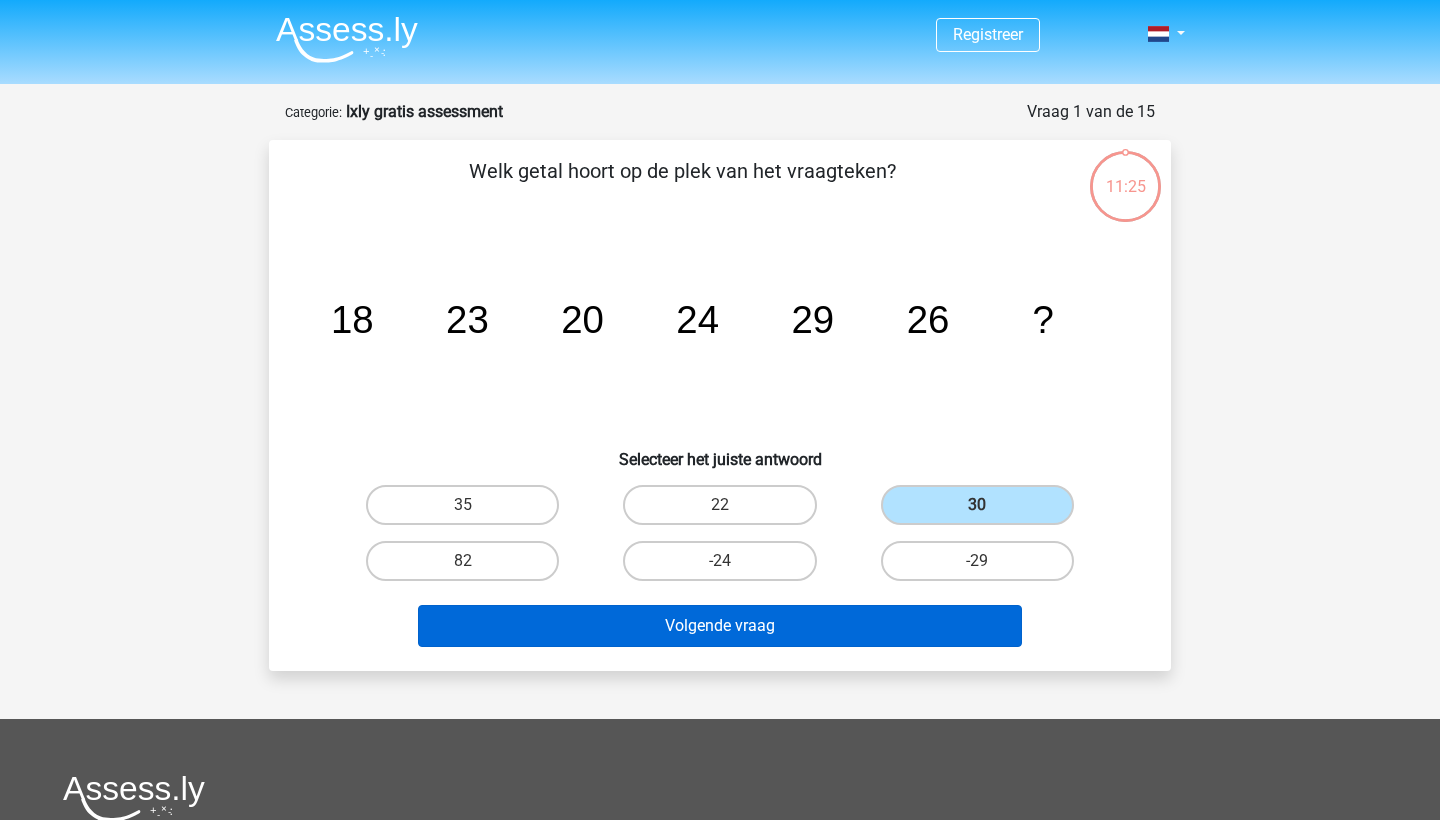 click on "Volgende vraag" at bounding box center (720, 626) 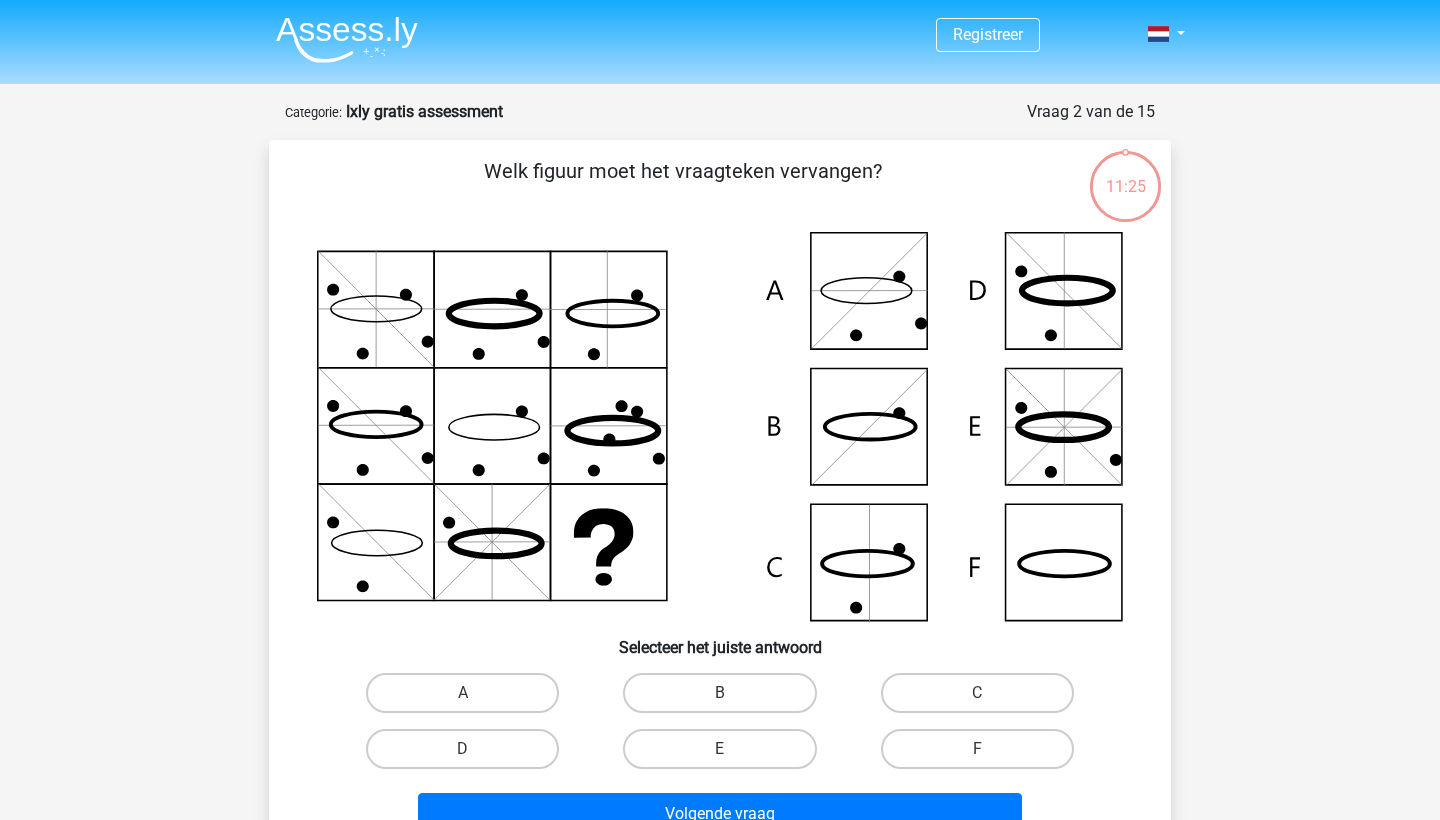 scroll, scrollTop: 100, scrollLeft: 0, axis: vertical 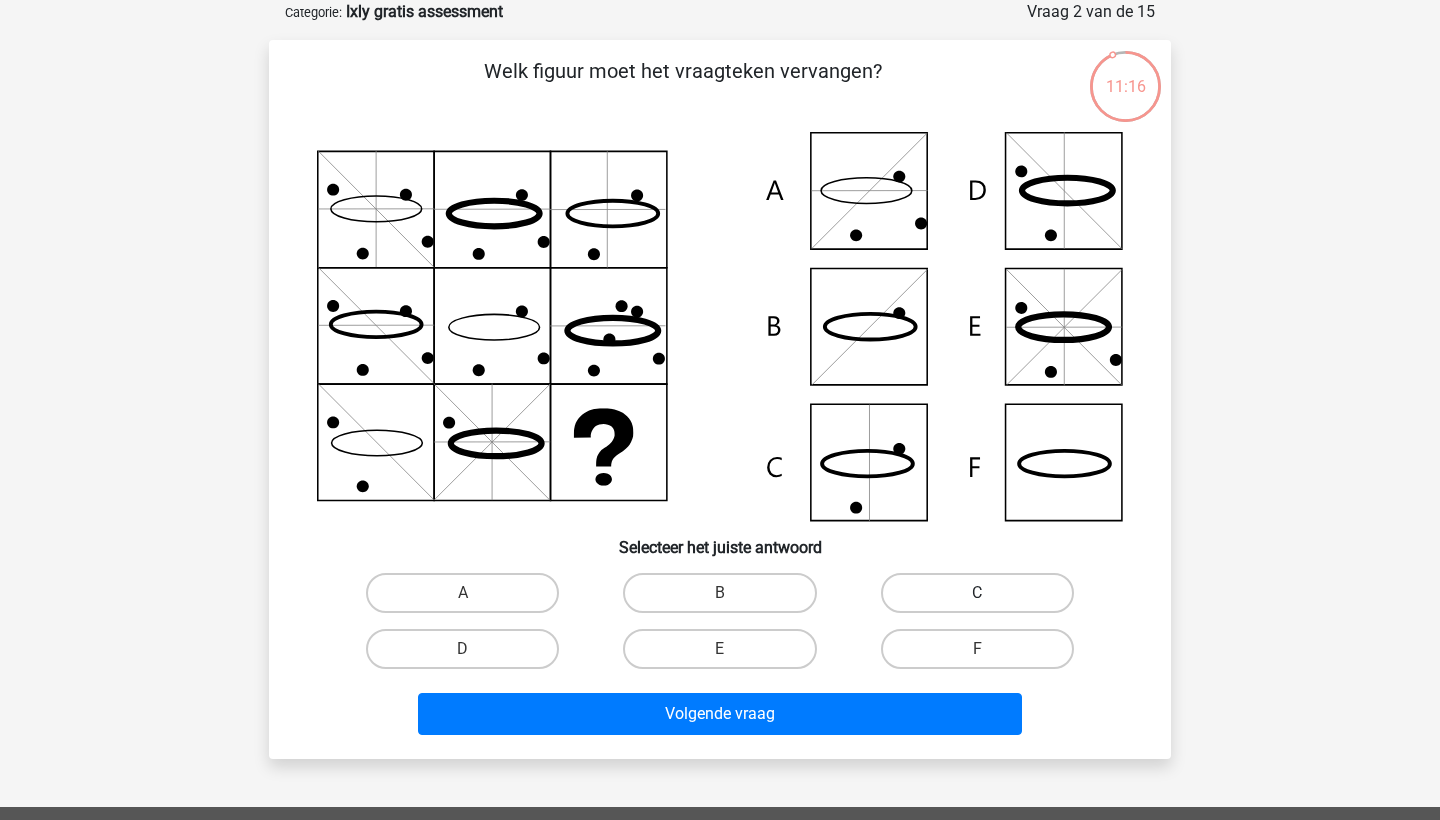 click on "C" at bounding box center [977, 593] 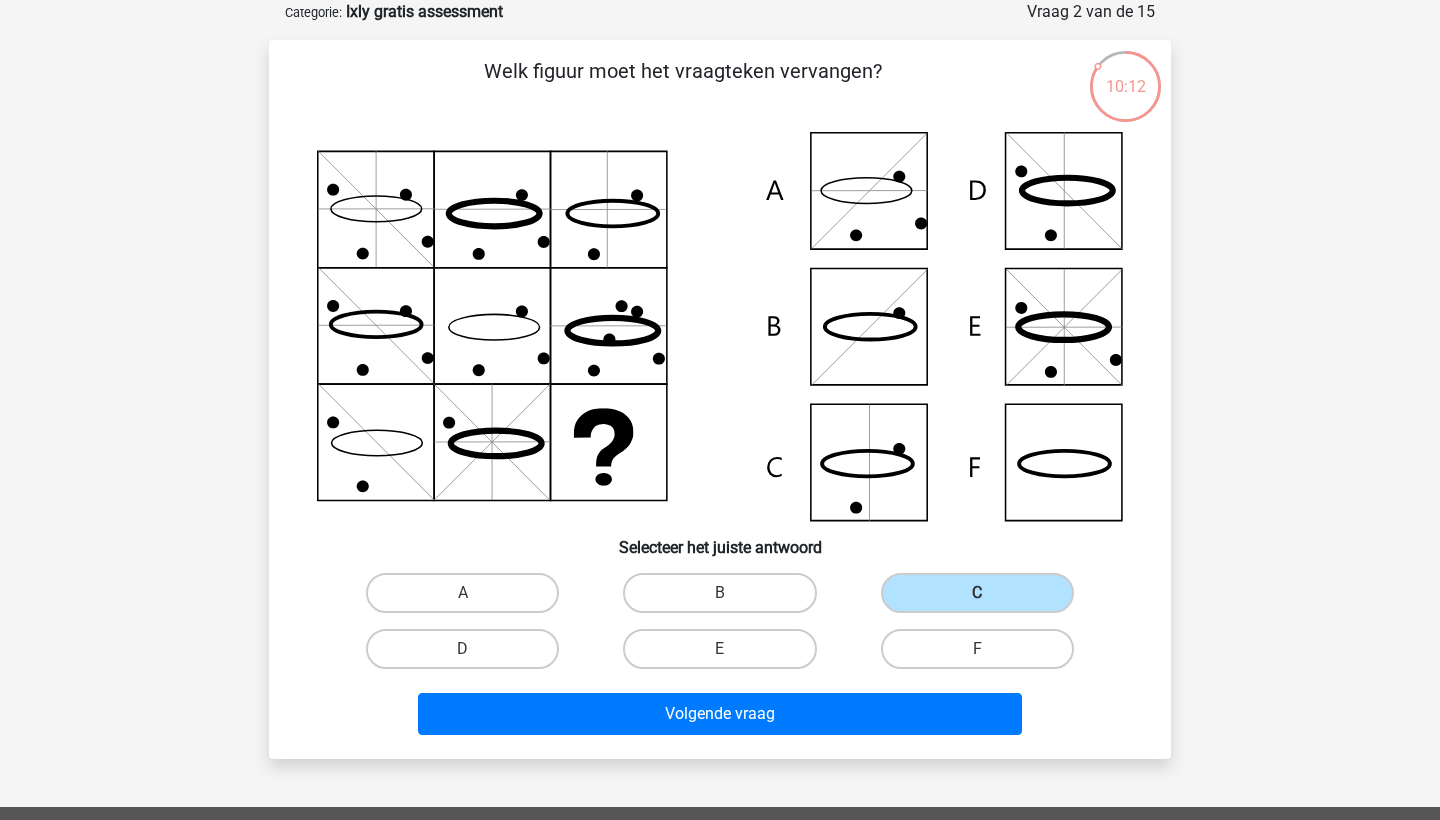 click 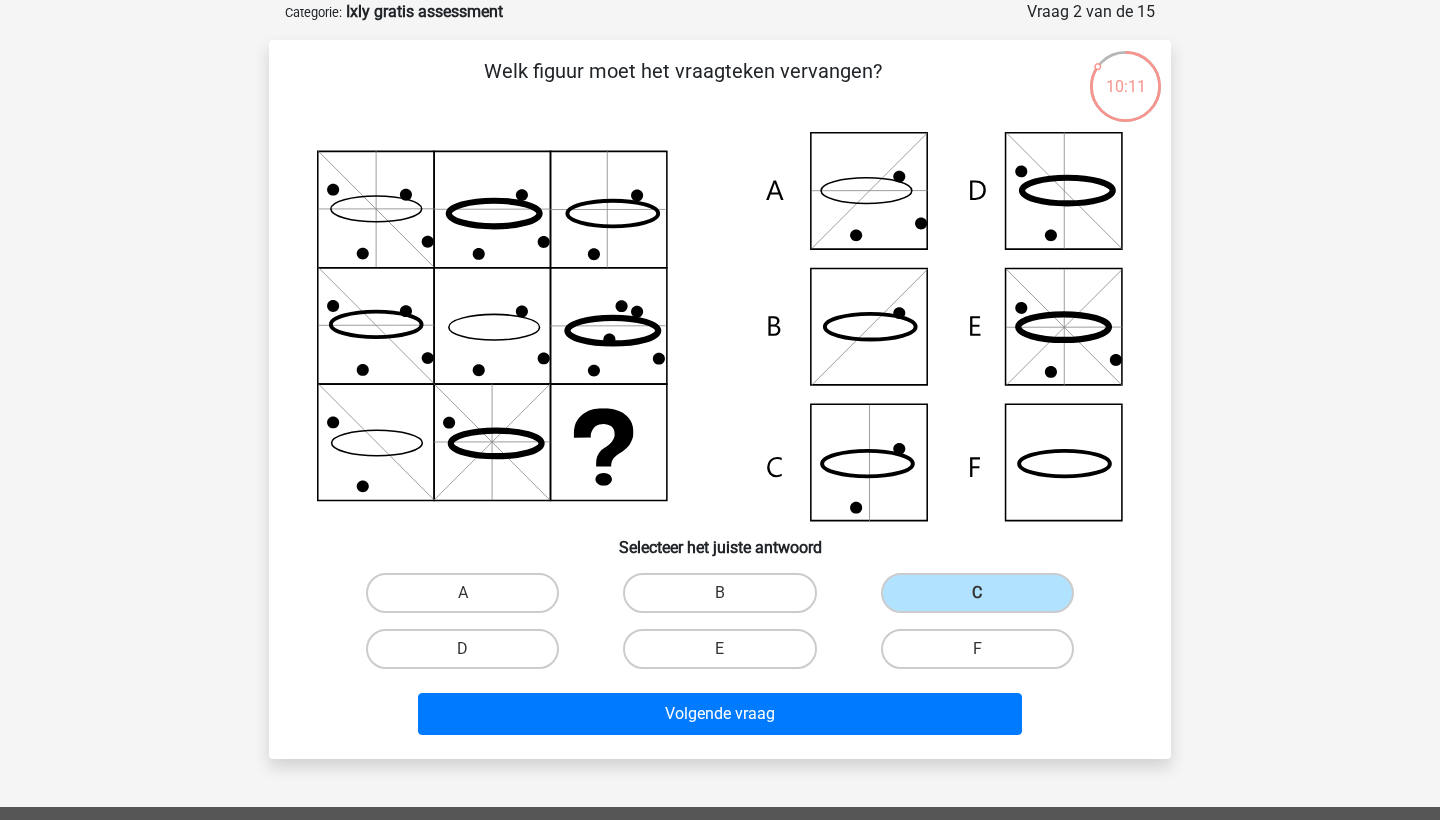click 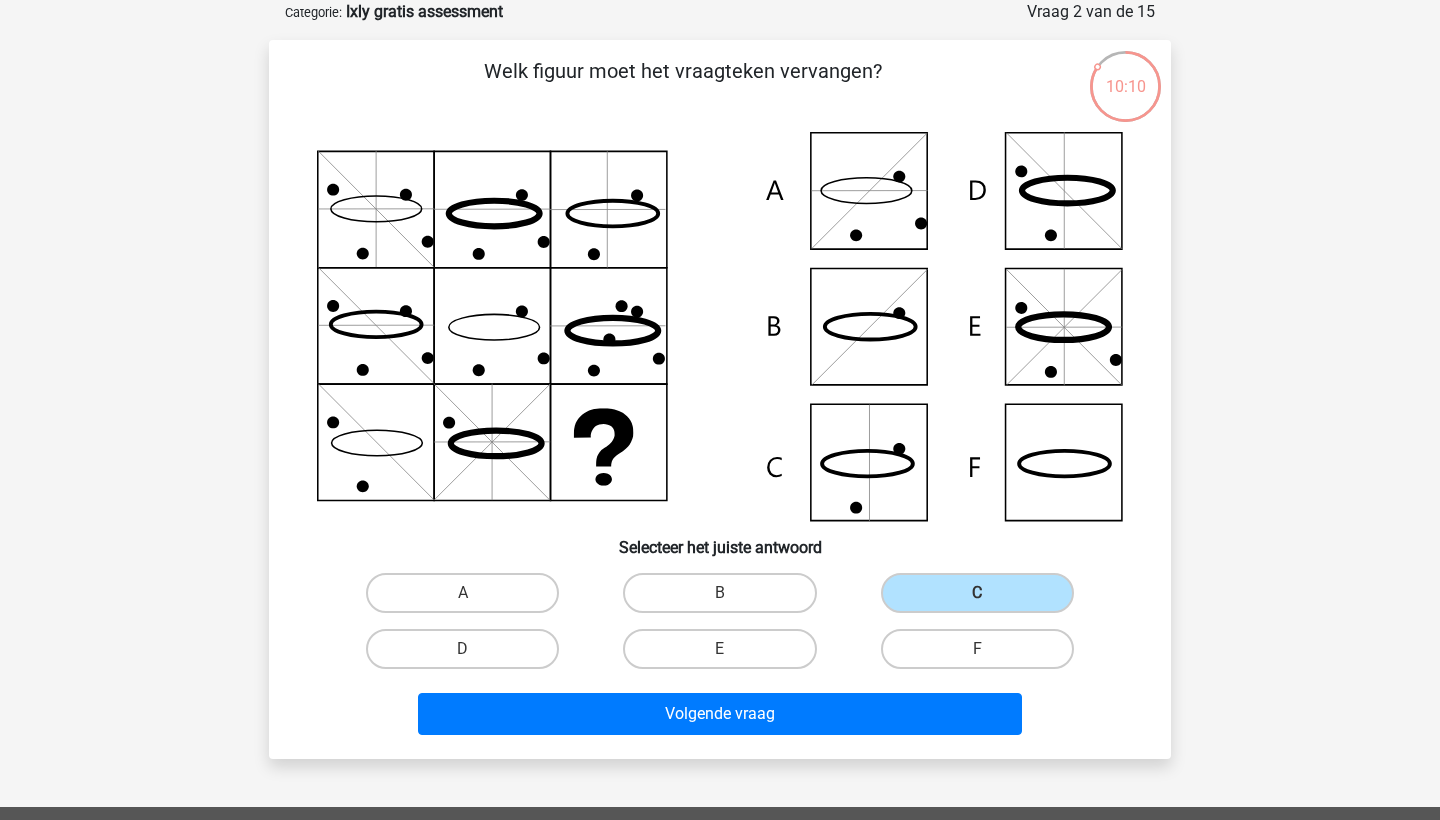 click 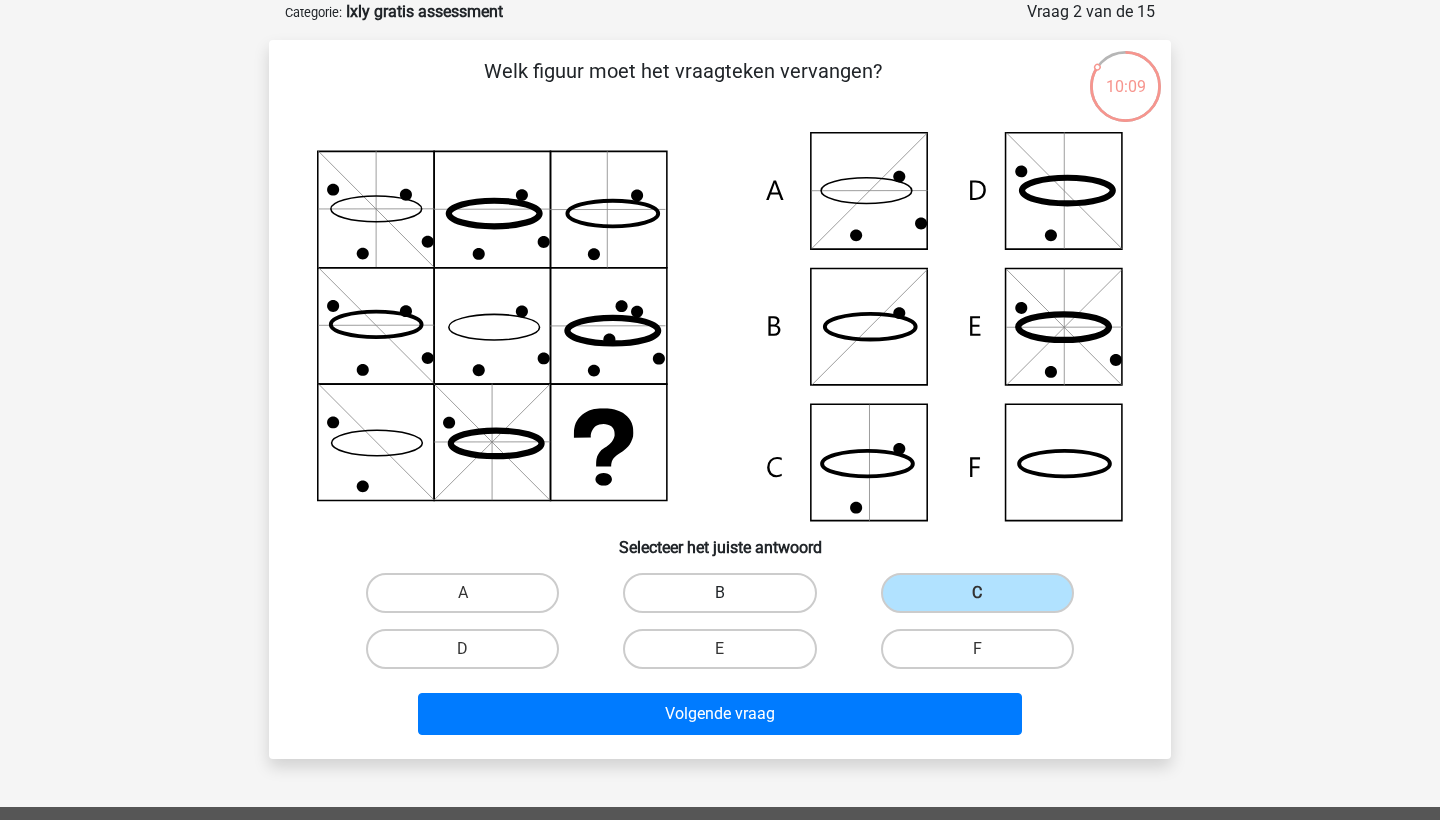 click on "B" at bounding box center (719, 593) 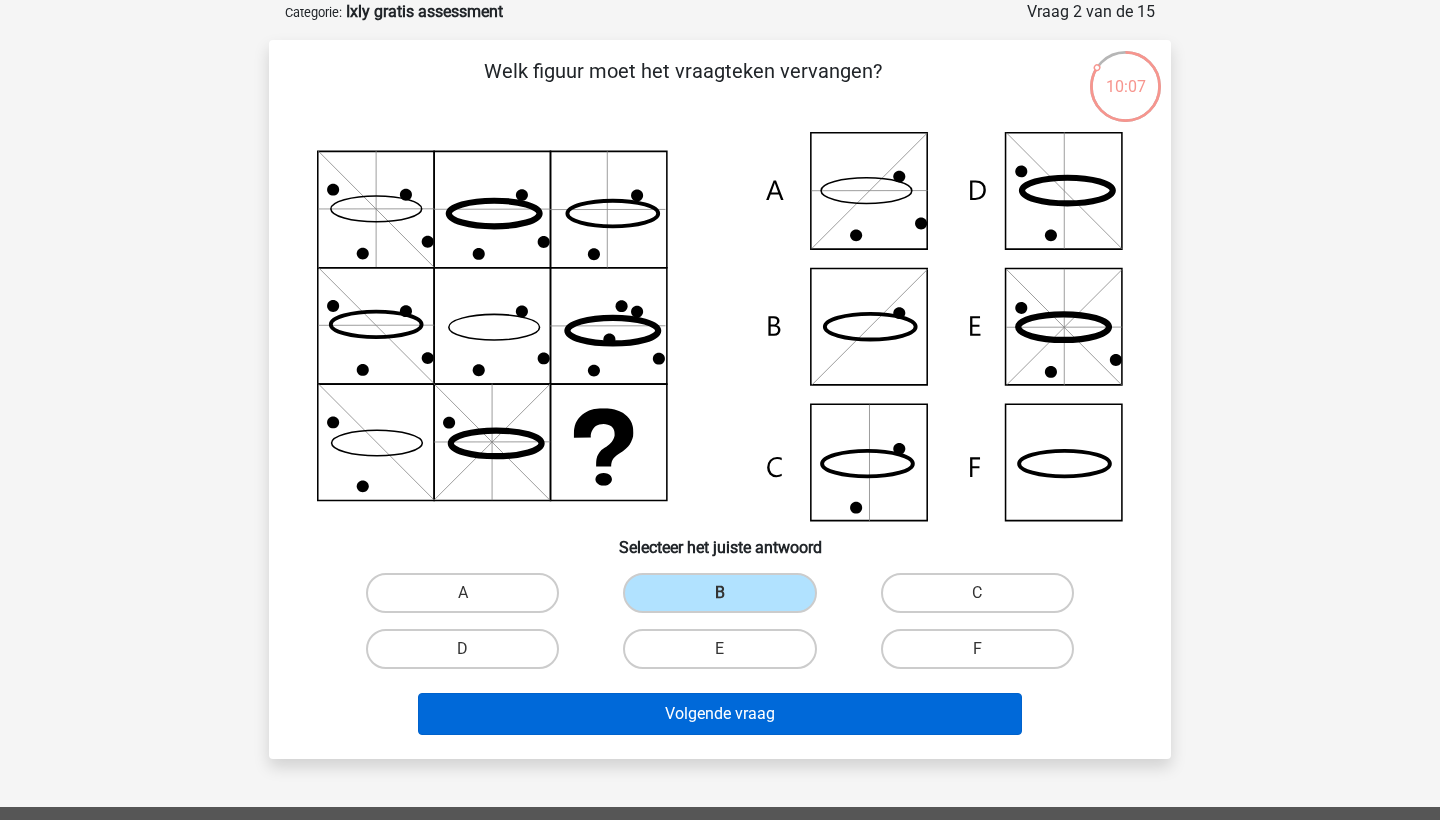 click on "Volgende vraag" at bounding box center [720, 714] 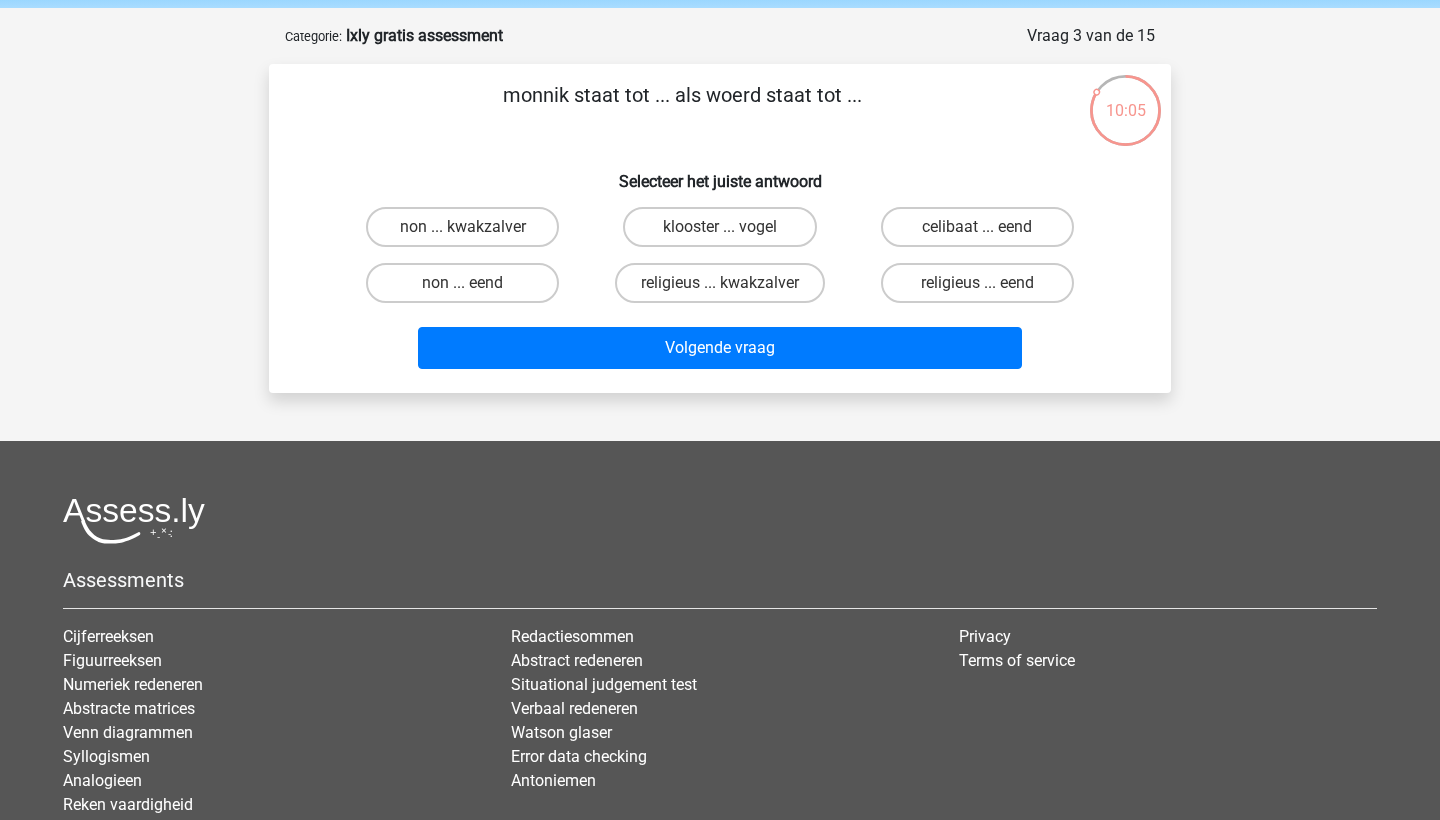 scroll, scrollTop: 70, scrollLeft: 0, axis: vertical 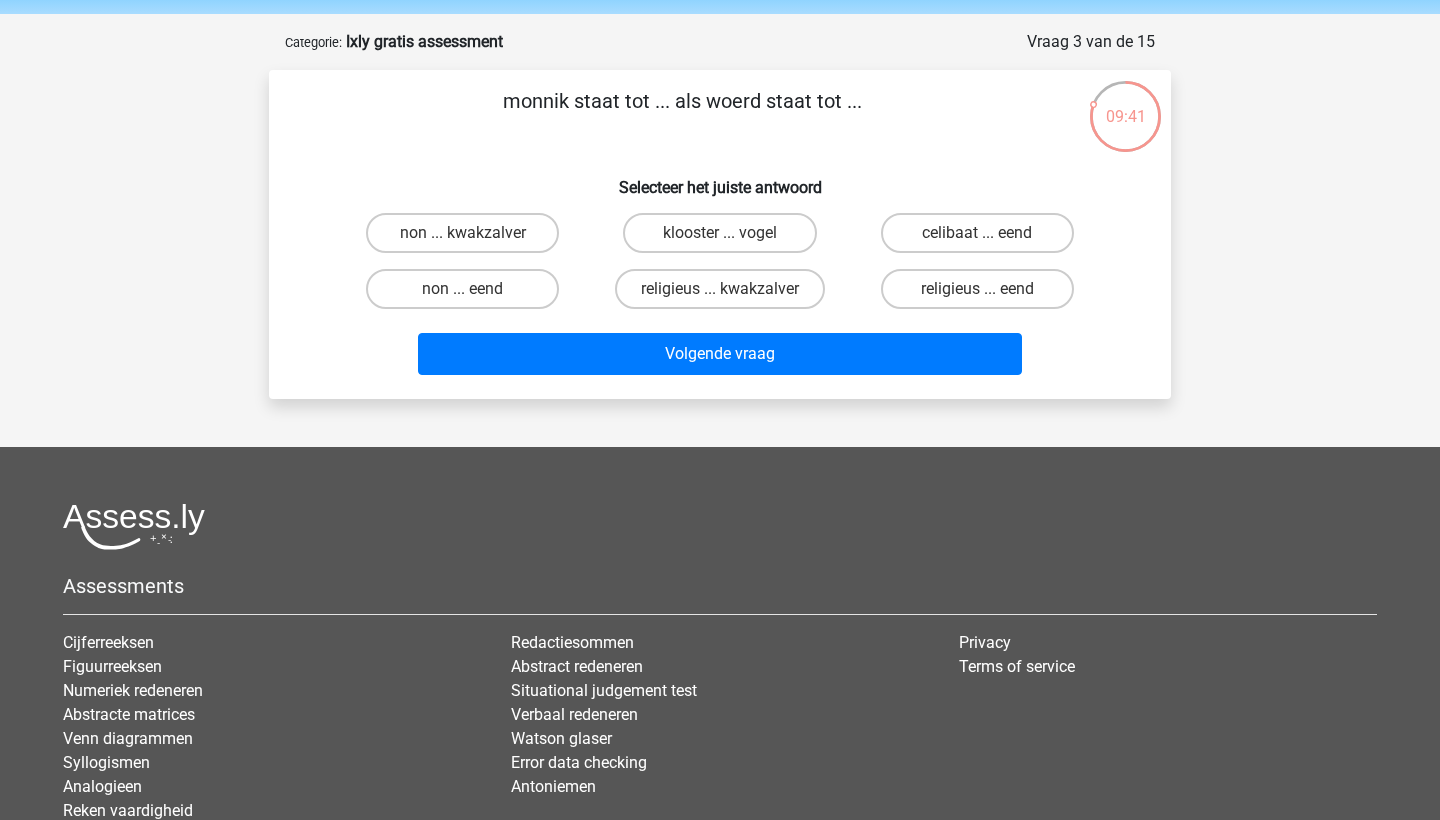 drag, startPoint x: 504, startPoint y: 101, endPoint x: 895, endPoint y: 117, distance: 391.32724 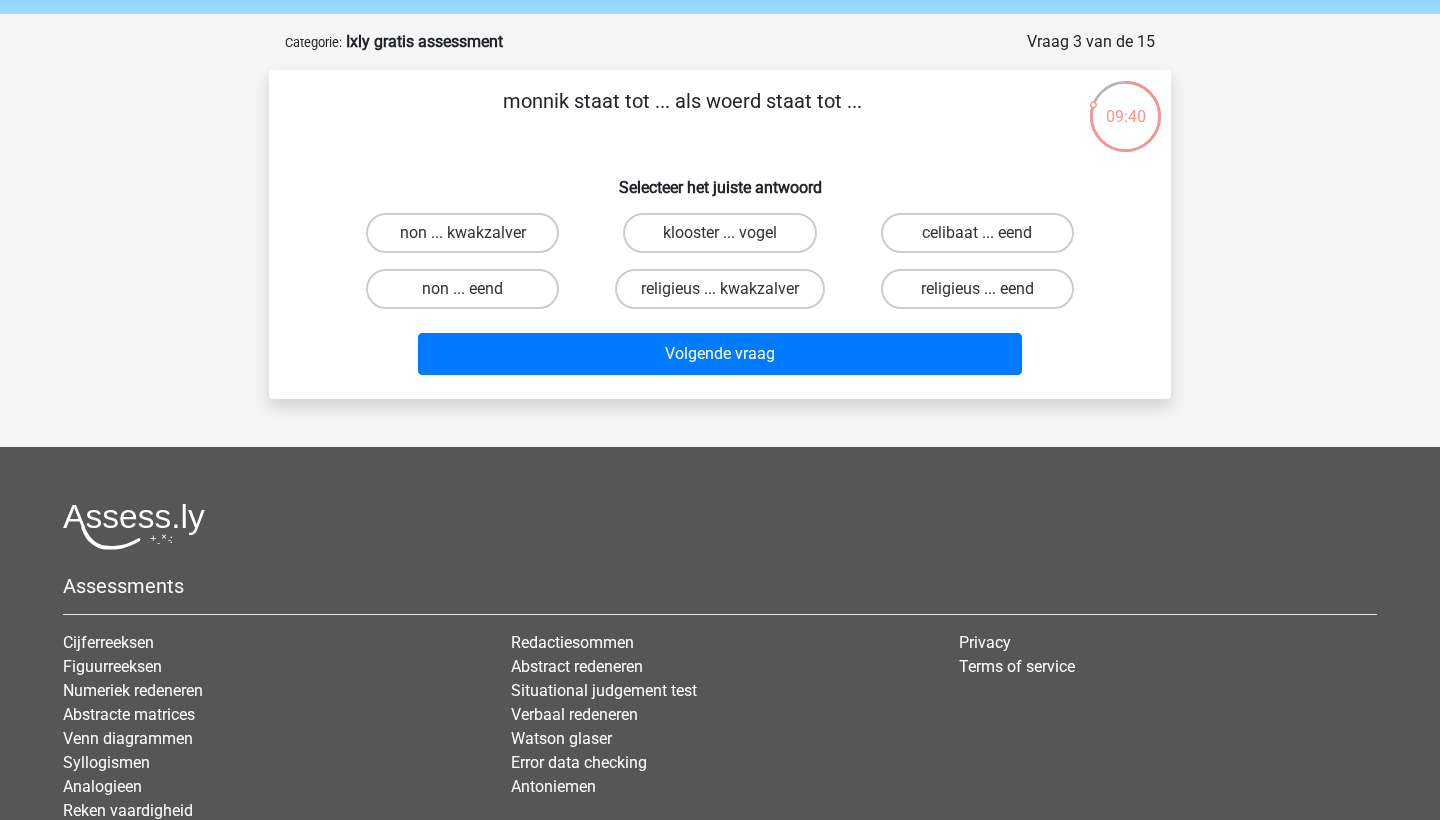 copy on "monnik staat tot ... als woerd staat tot ..." 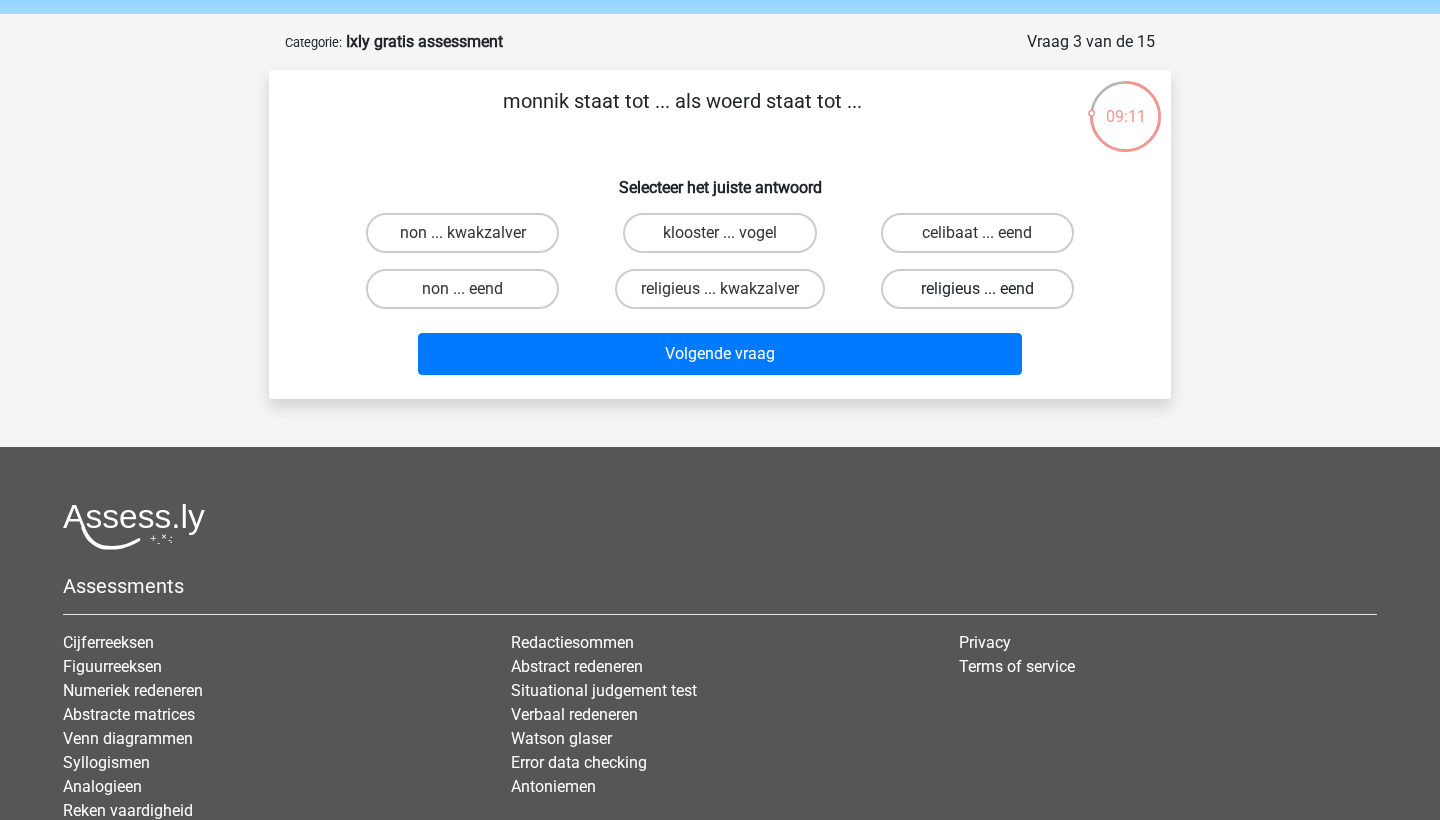click on "religieus ... eend" at bounding box center [977, 289] 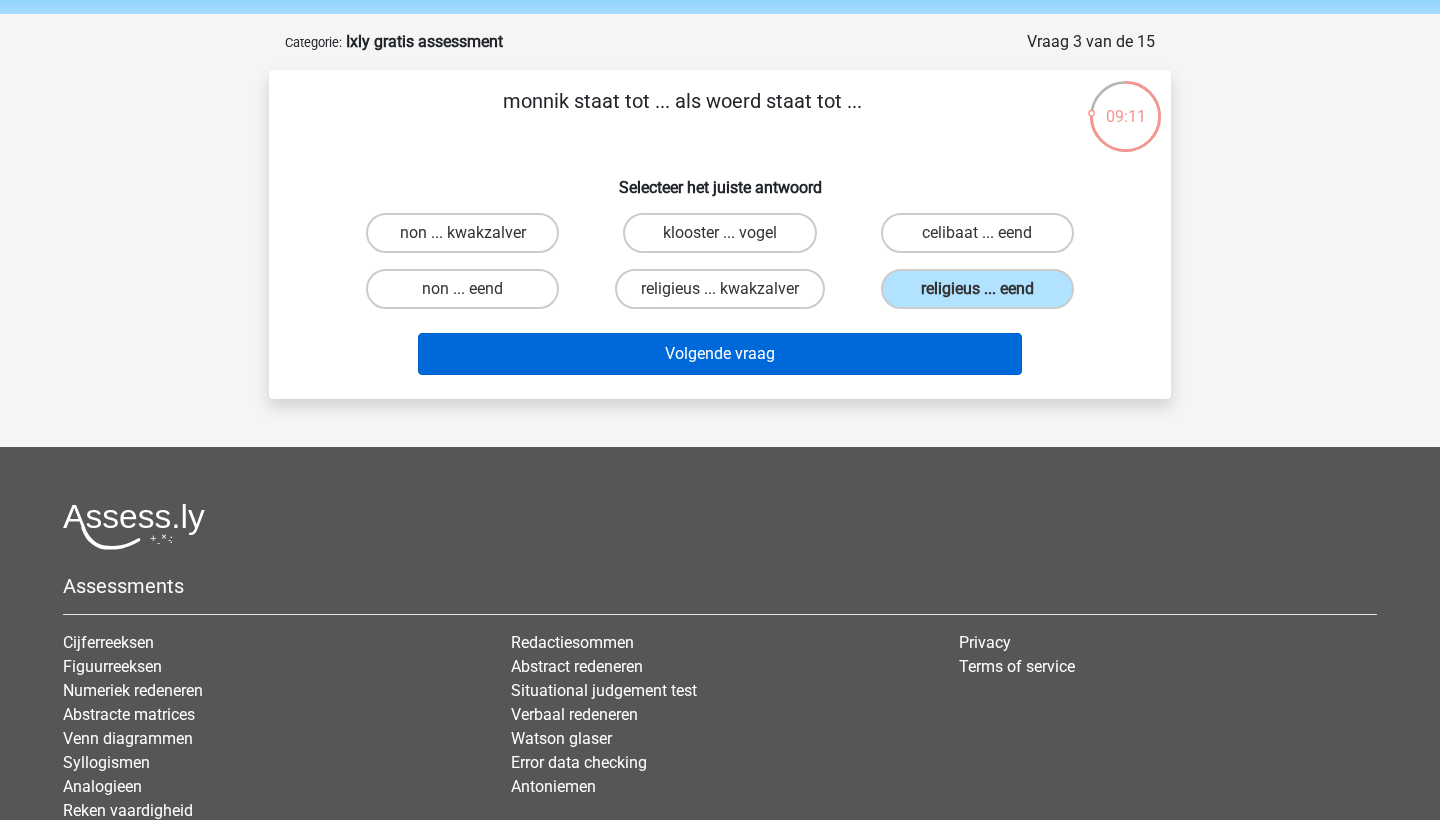 click on "Volgende vraag" at bounding box center [720, 354] 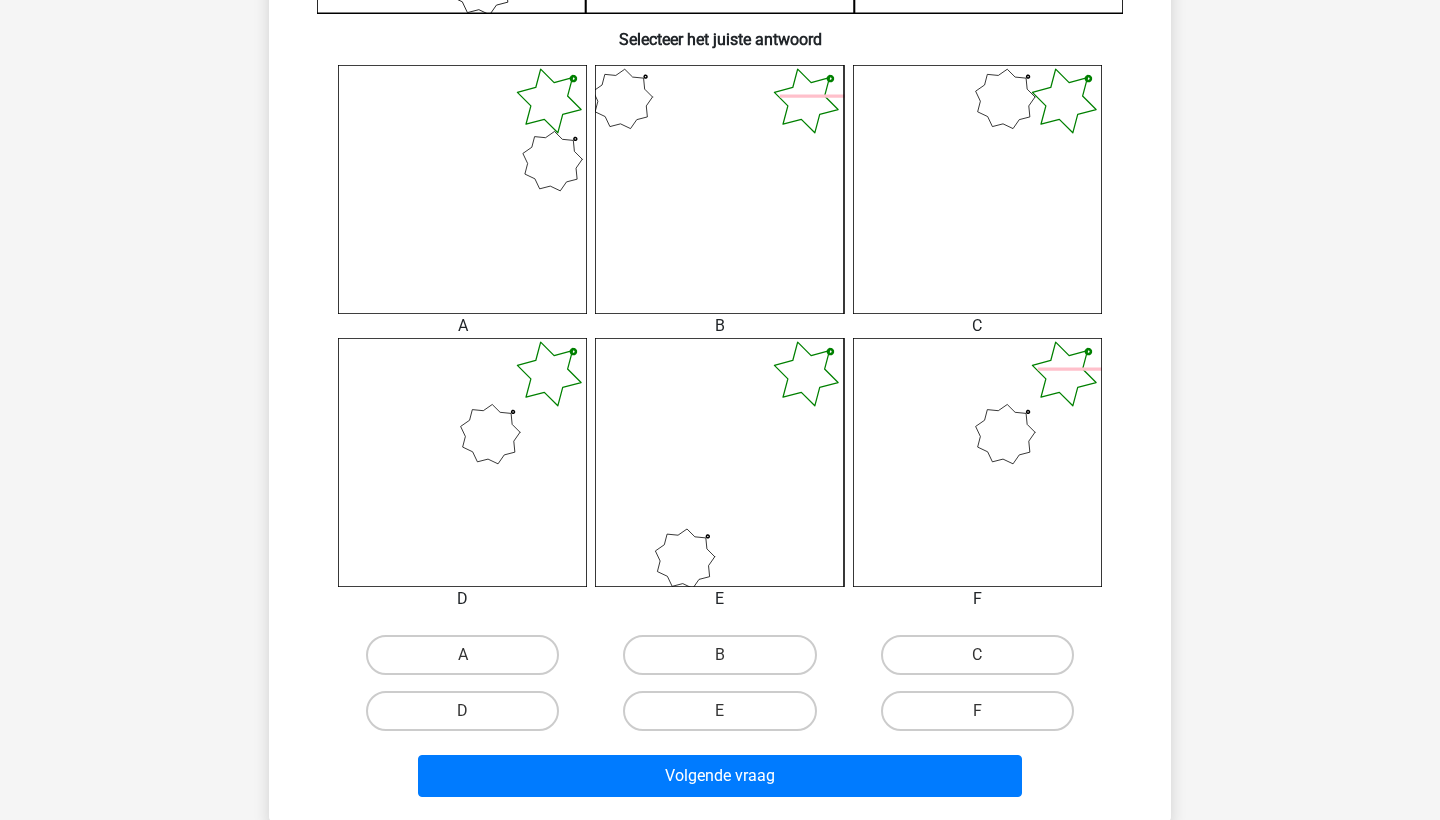 scroll, scrollTop: 791, scrollLeft: 0, axis: vertical 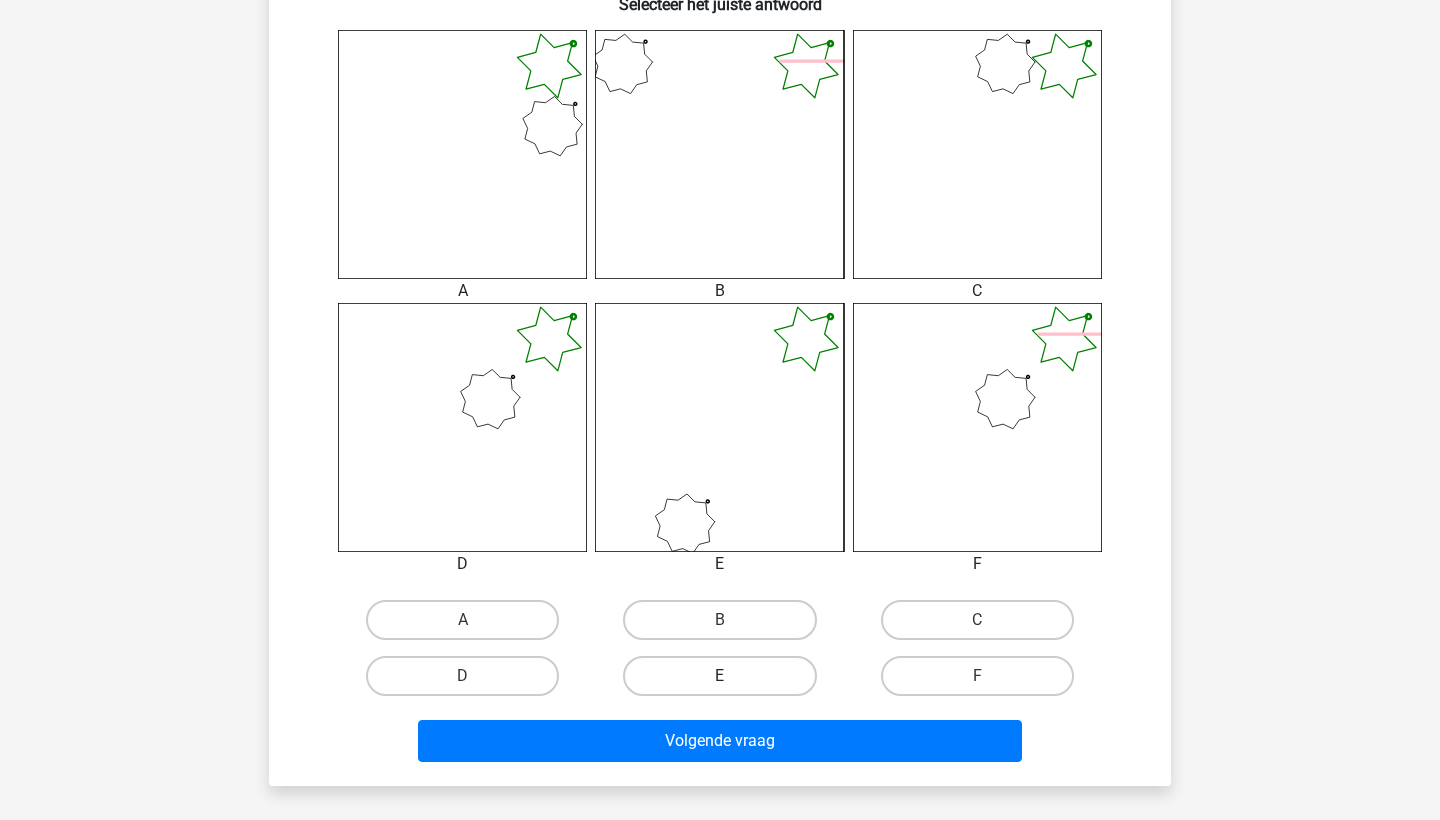 click on "E" at bounding box center (719, 676) 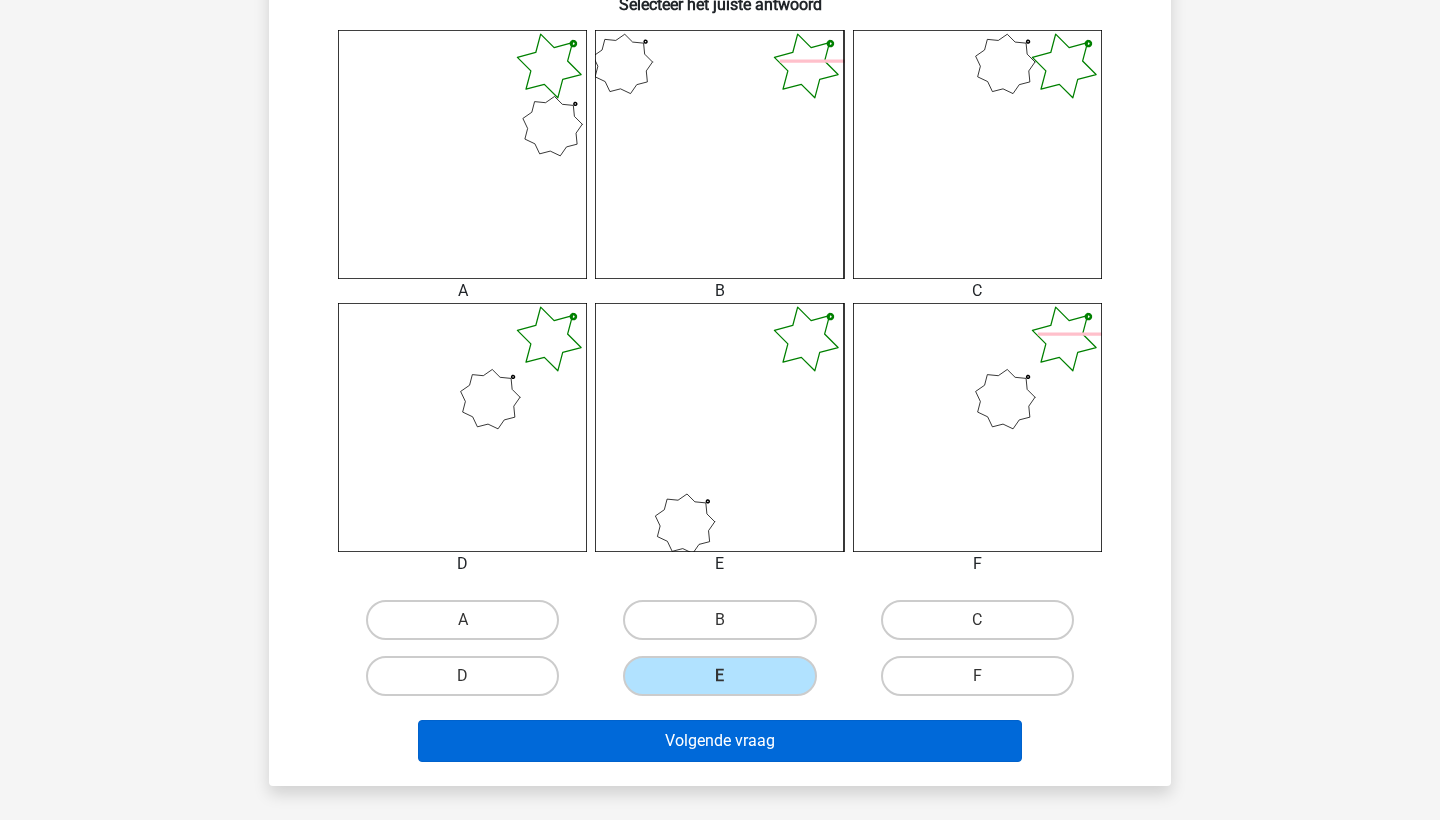 click on "Volgende vraag" at bounding box center [720, 741] 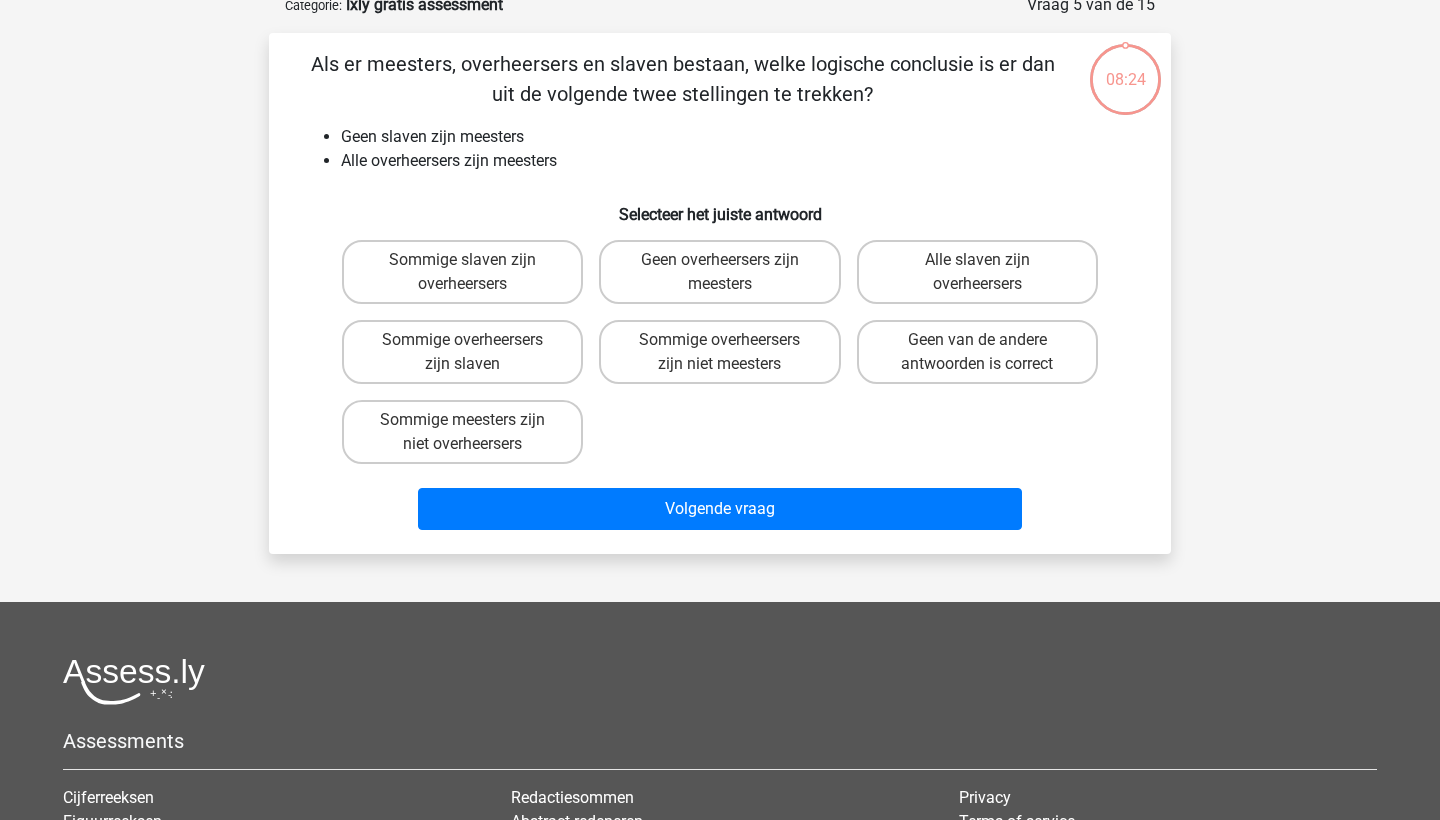 scroll, scrollTop: 100, scrollLeft: 0, axis: vertical 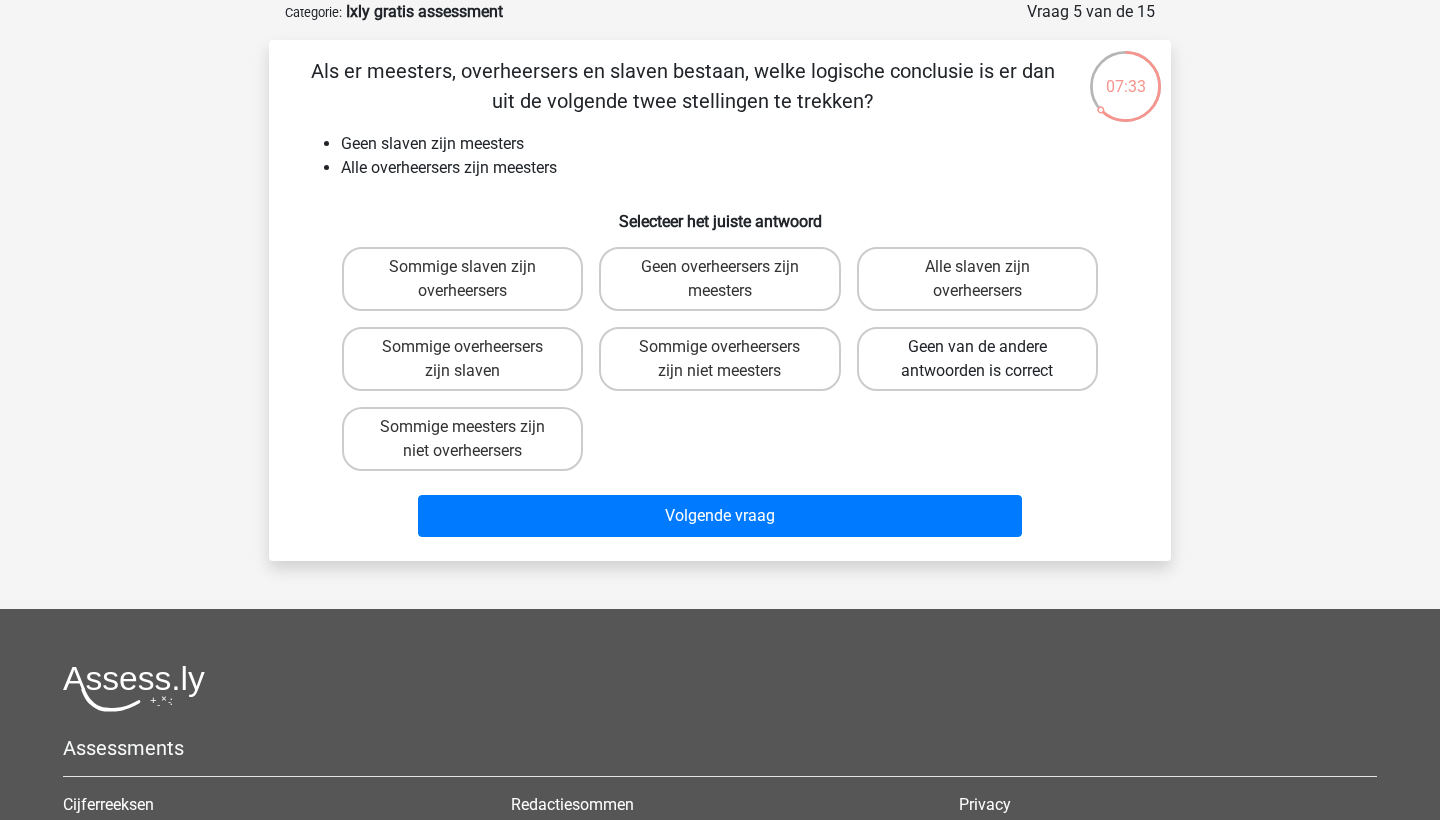 click on "Geen van de andere antwoorden is correct" at bounding box center [977, 359] 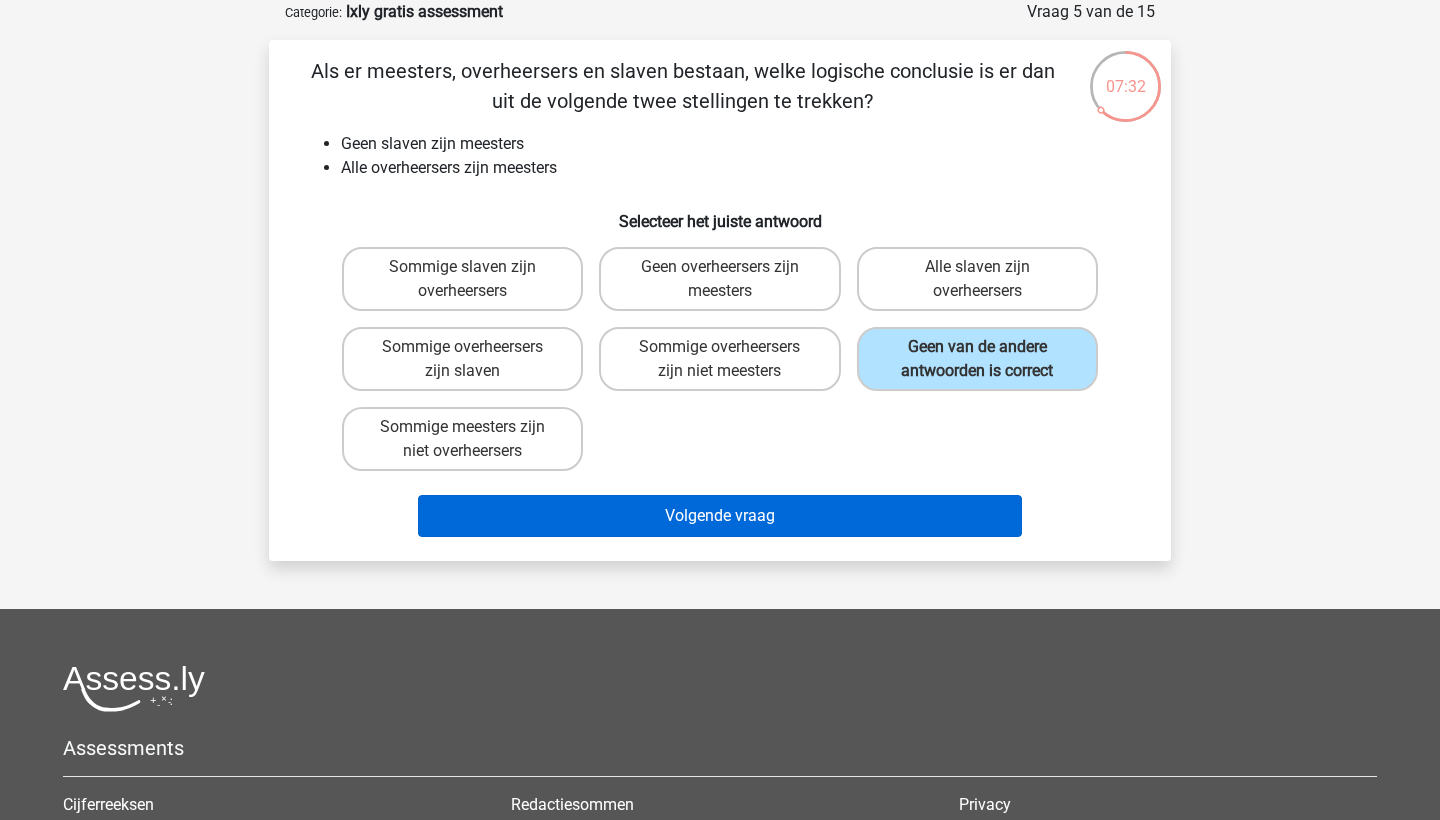 click on "Volgende vraag" at bounding box center (720, 516) 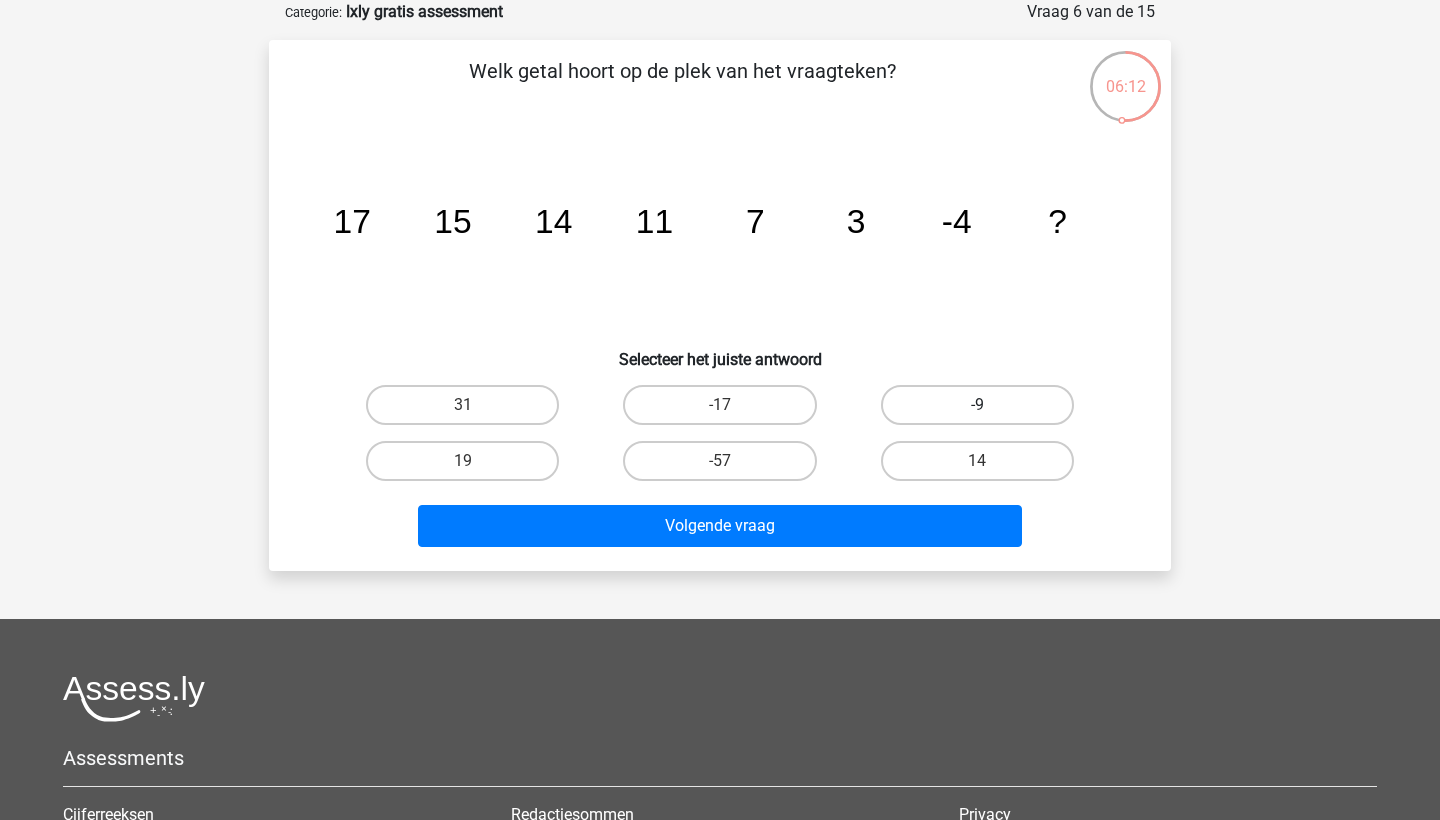 click on "-9" at bounding box center (977, 405) 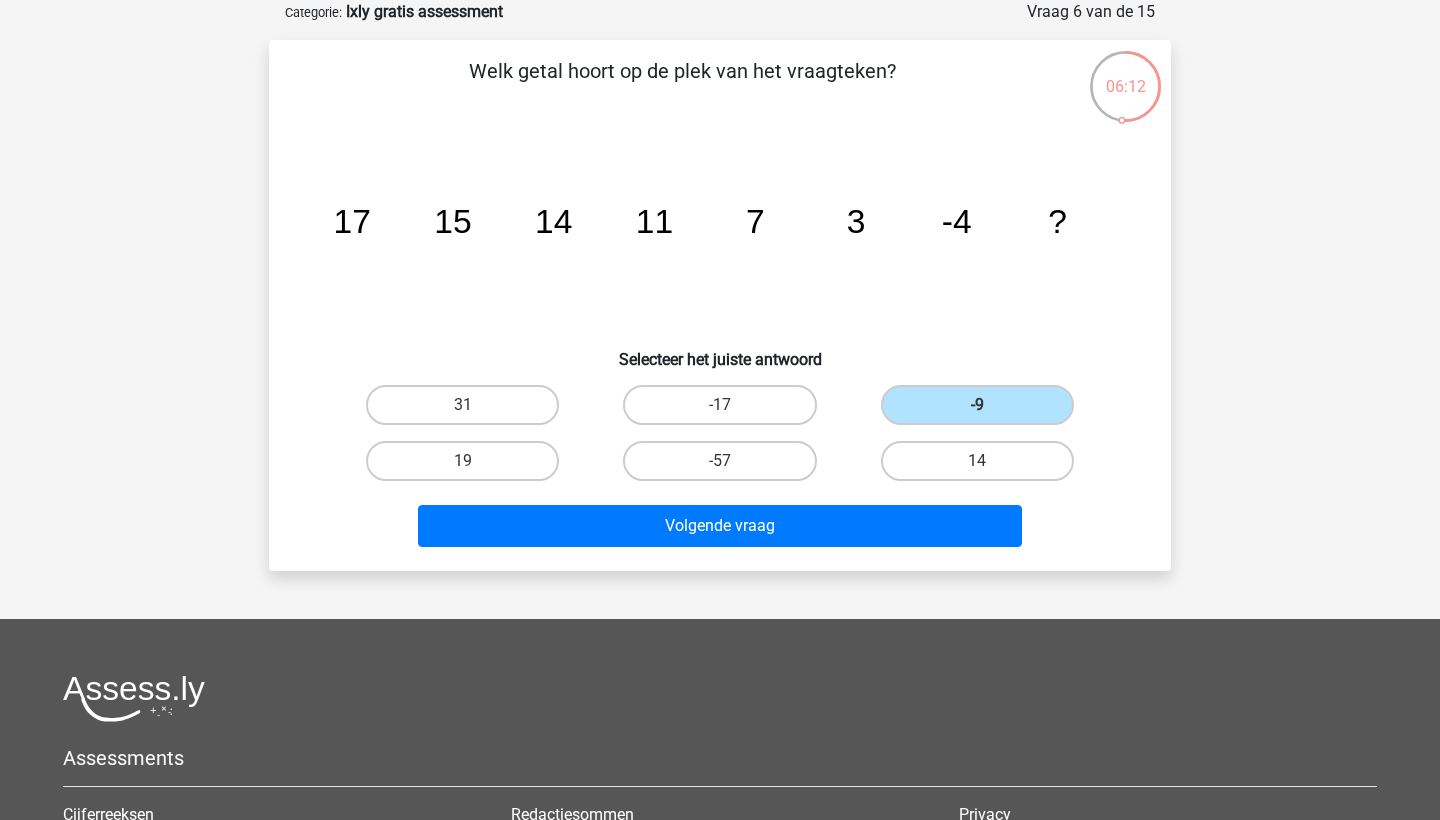 click on "Volgende vraag" at bounding box center (720, 522) 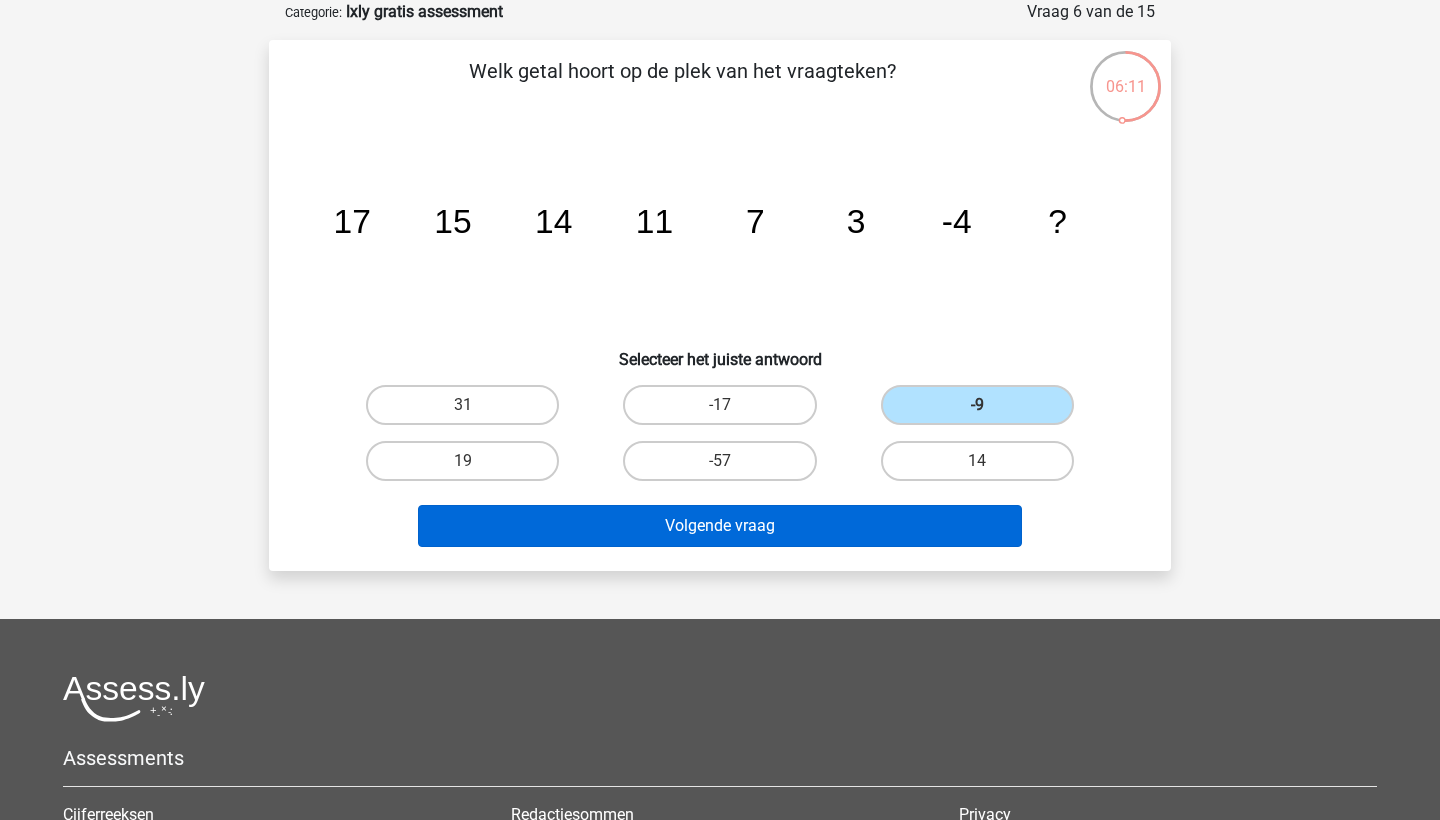 click on "Volgende vraag" at bounding box center [720, 526] 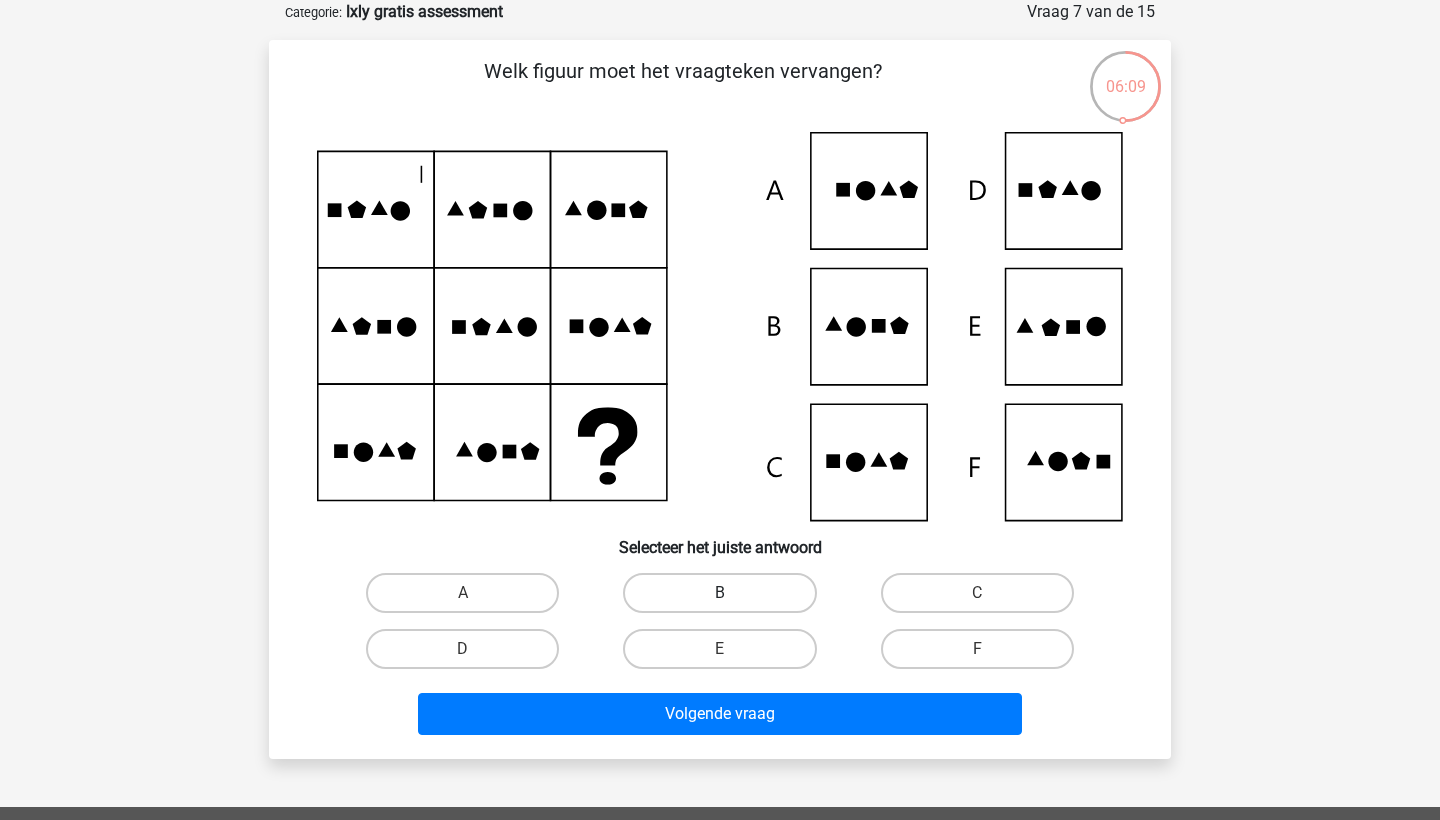 click on "B" at bounding box center (719, 593) 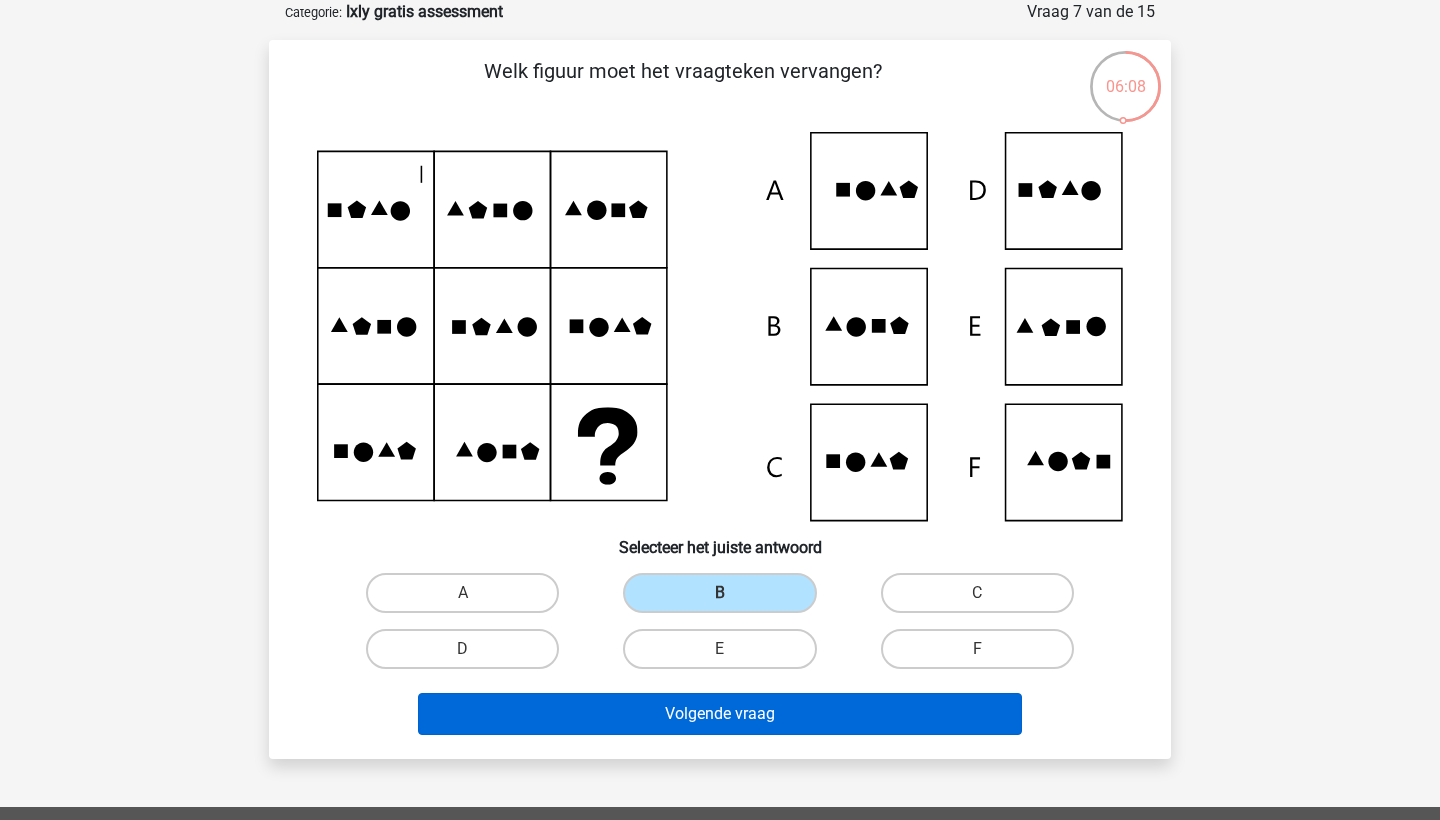 click on "Volgende vraag" at bounding box center [720, 714] 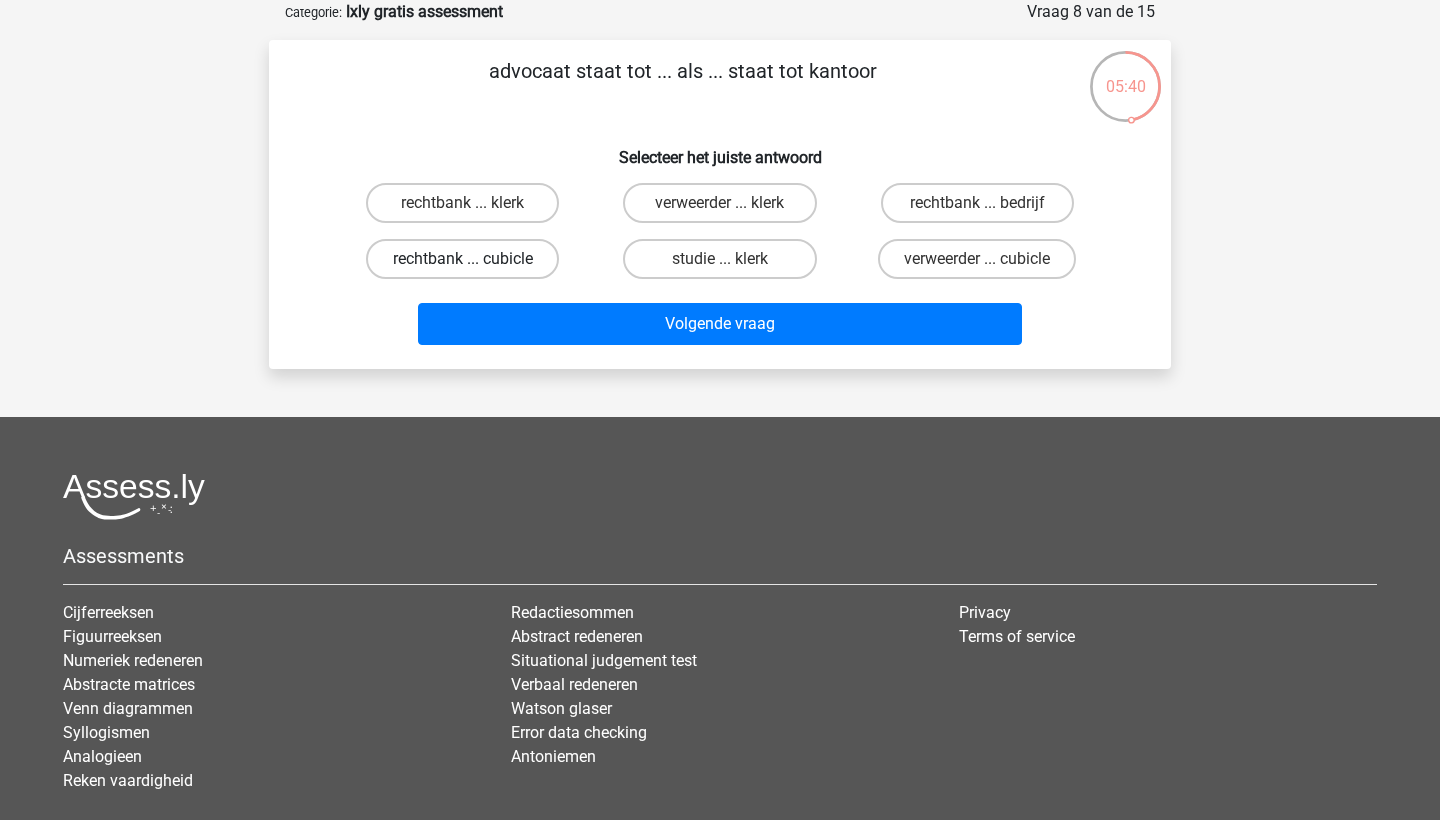 click on "rechtbank ... cubicle" at bounding box center (462, 259) 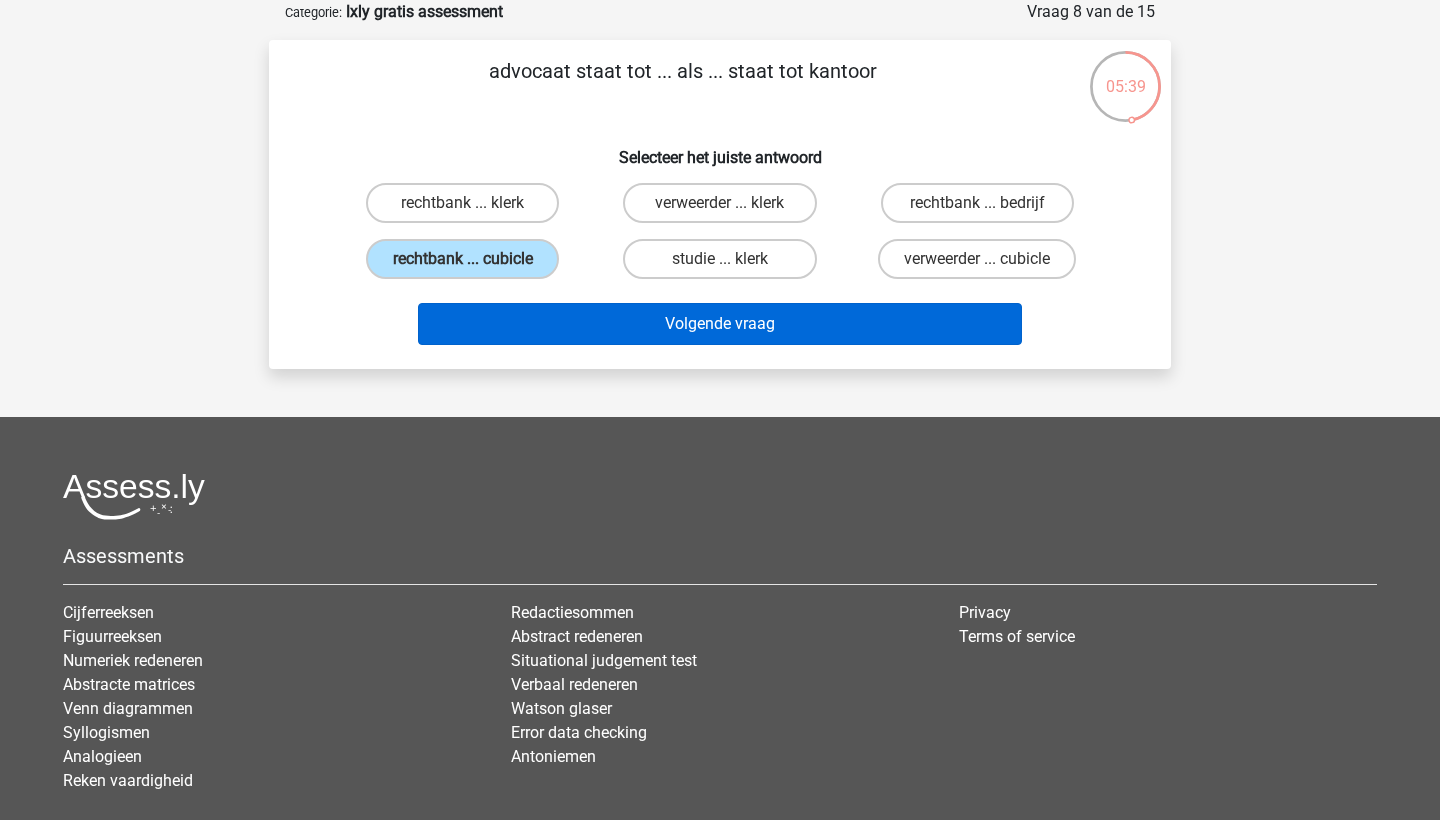 click on "Volgende vraag" at bounding box center (720, 324) 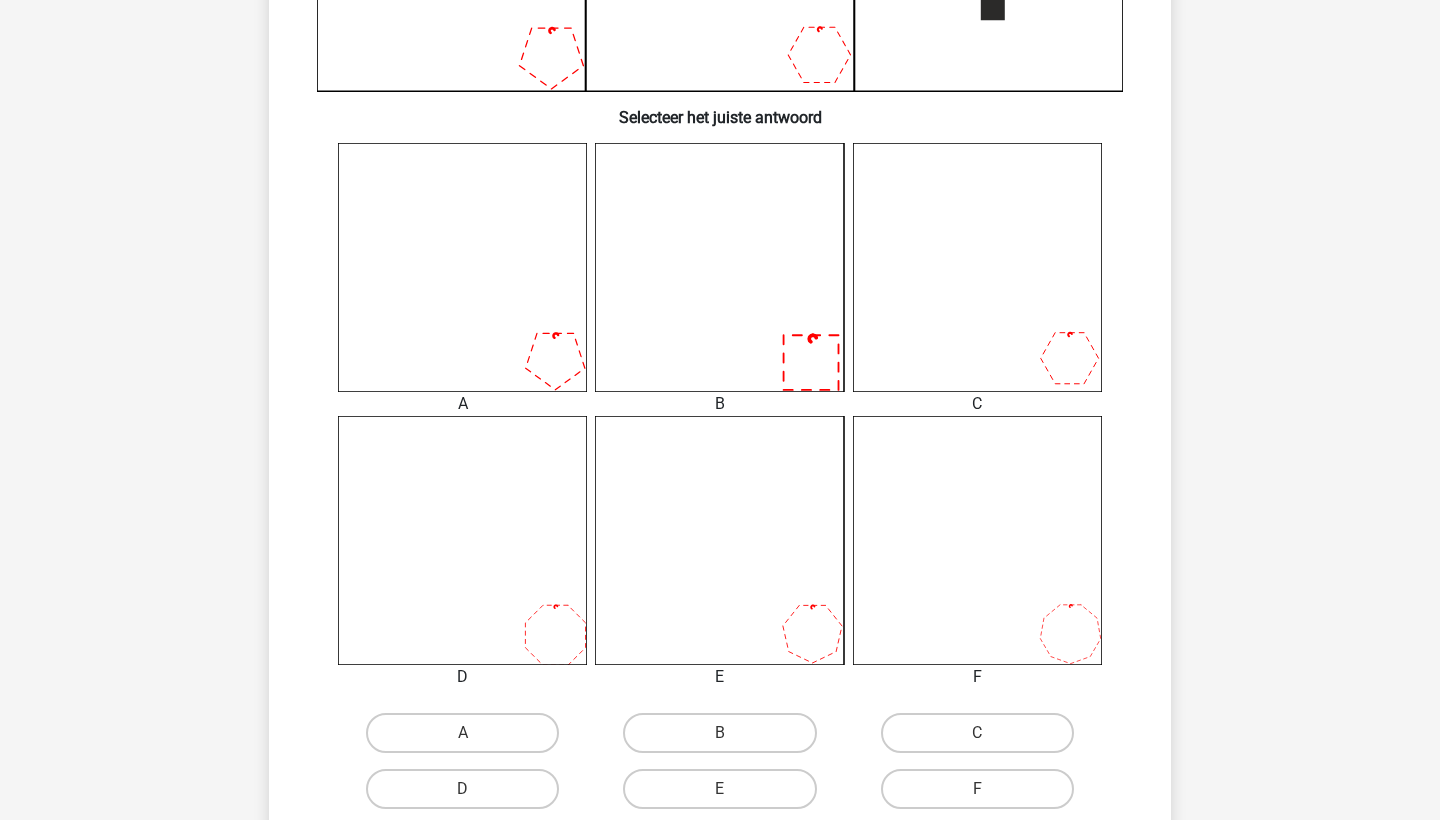 scroll, scrollTop: 680, scrollLeft: 0, axis: vertical 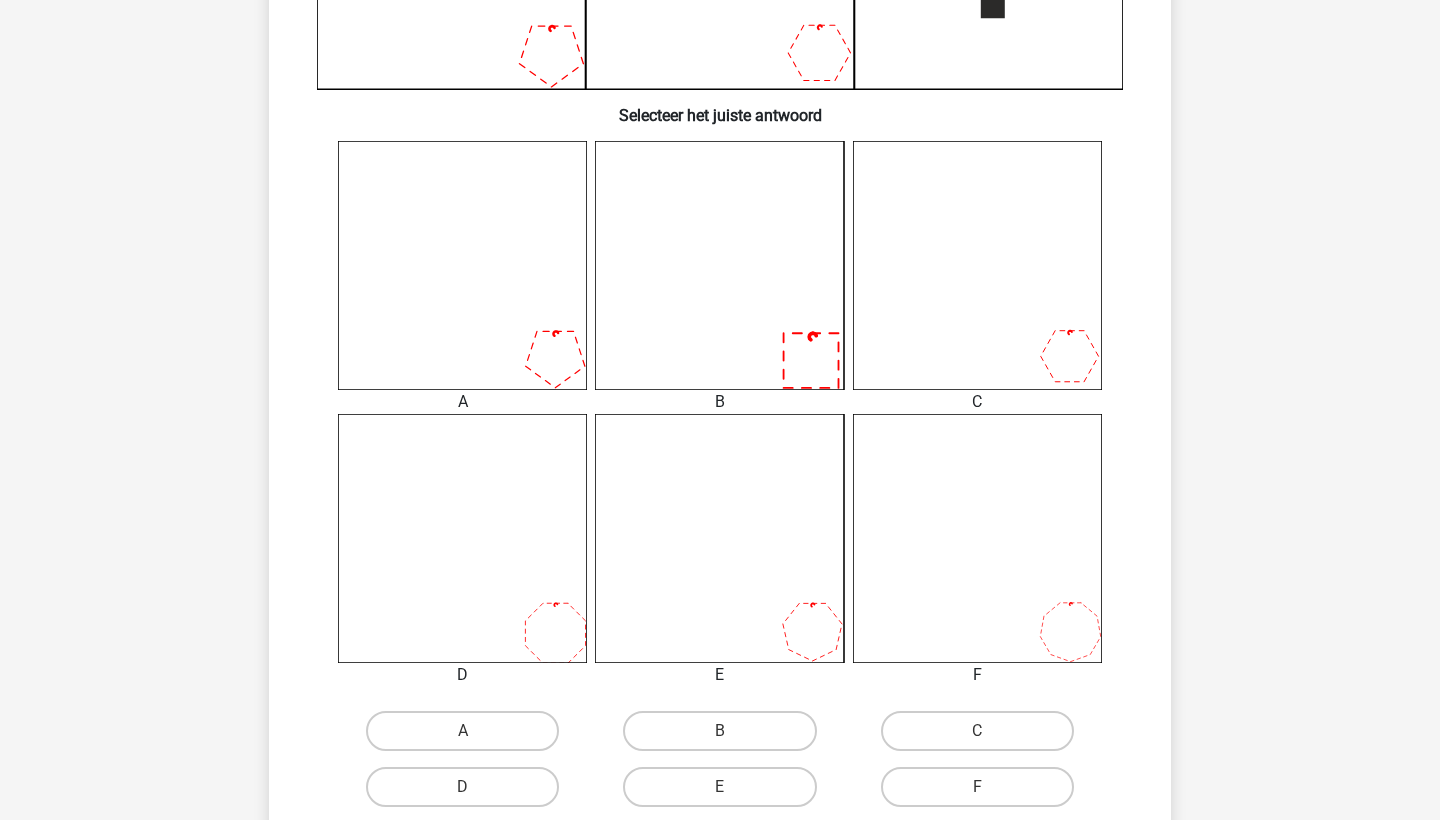 click 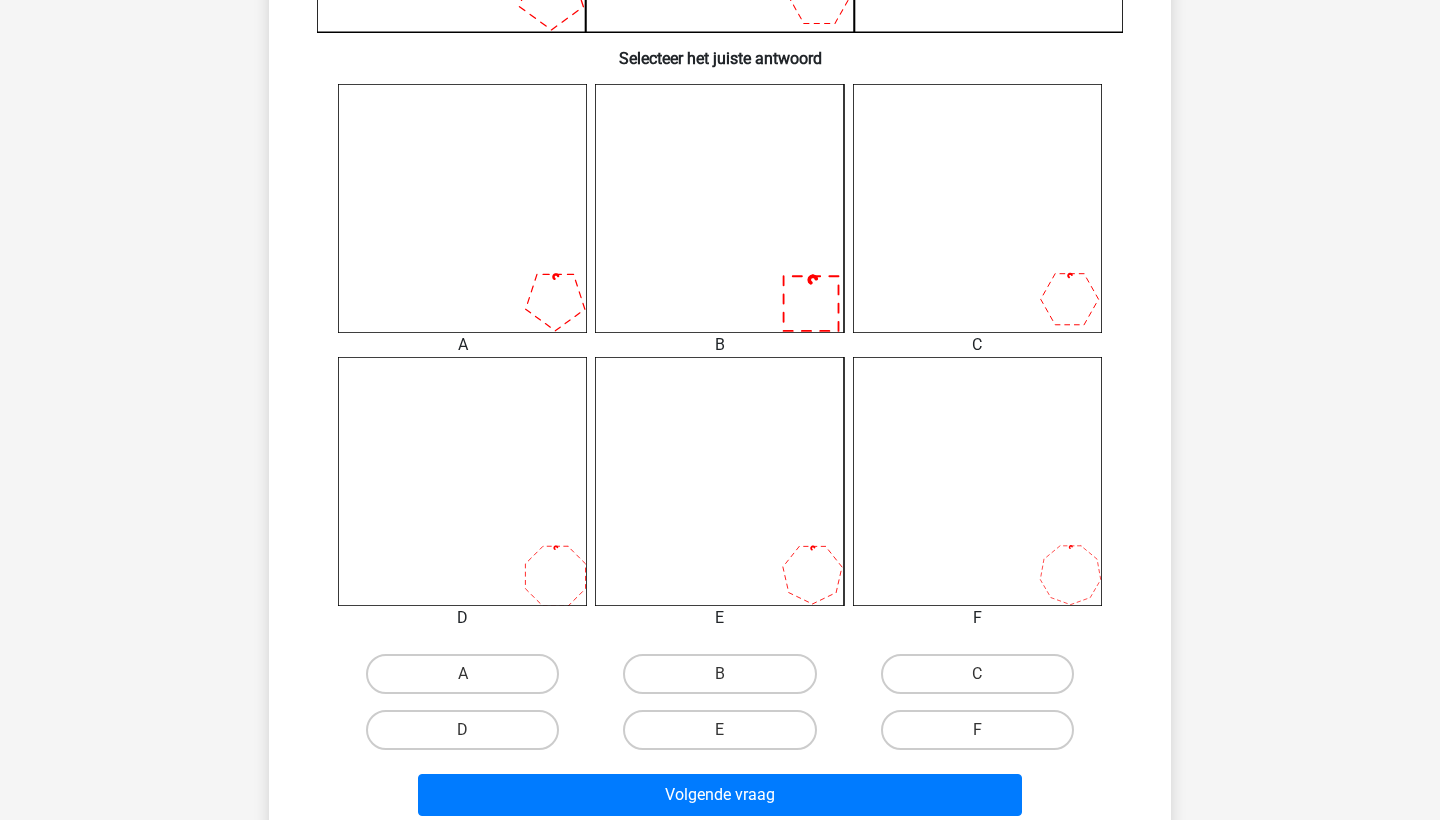 scroll, scrollTop: 740, scrollLeft: 0, axis: vertical 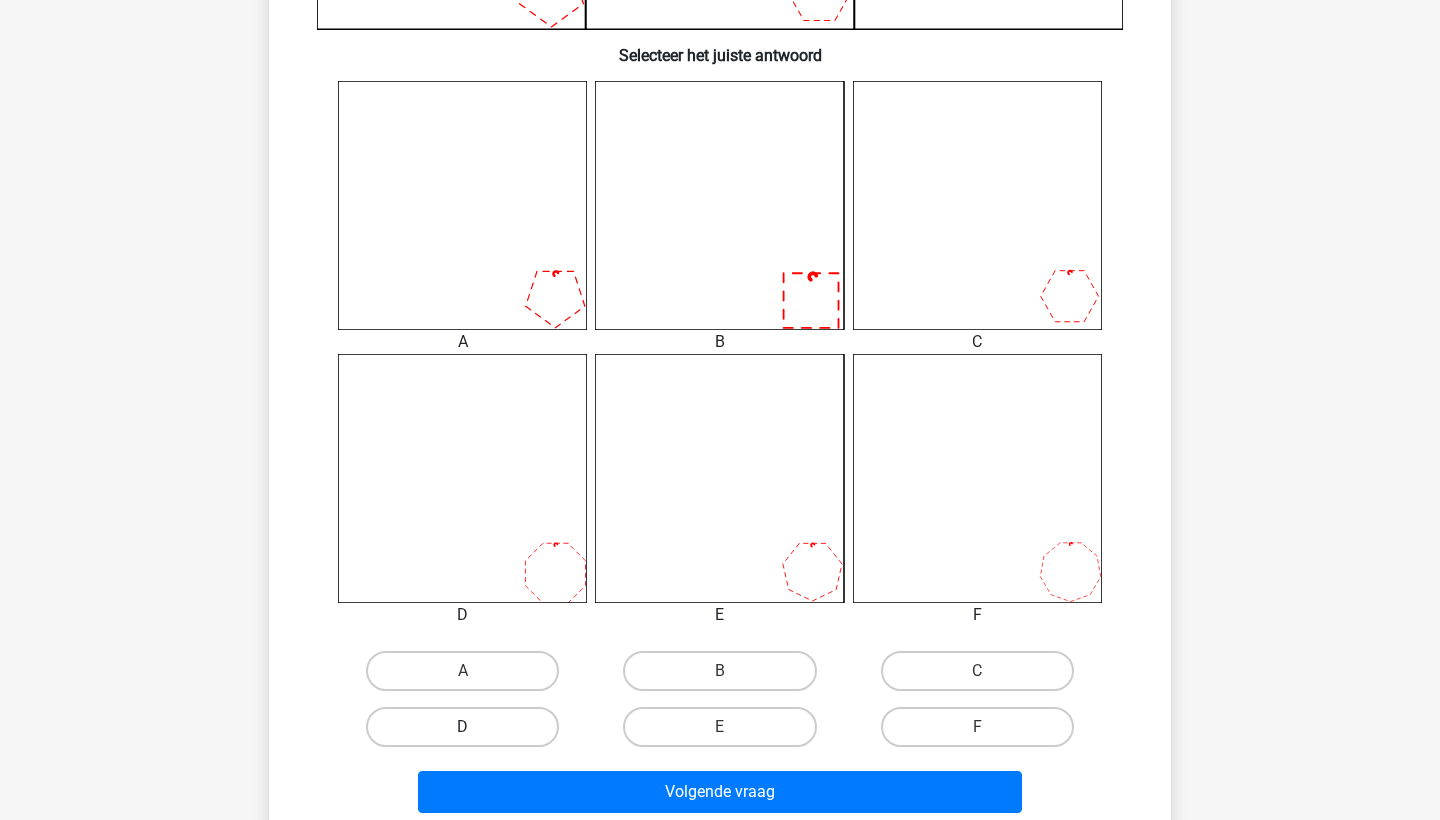 click on "D" at bounding box center [462, 727] 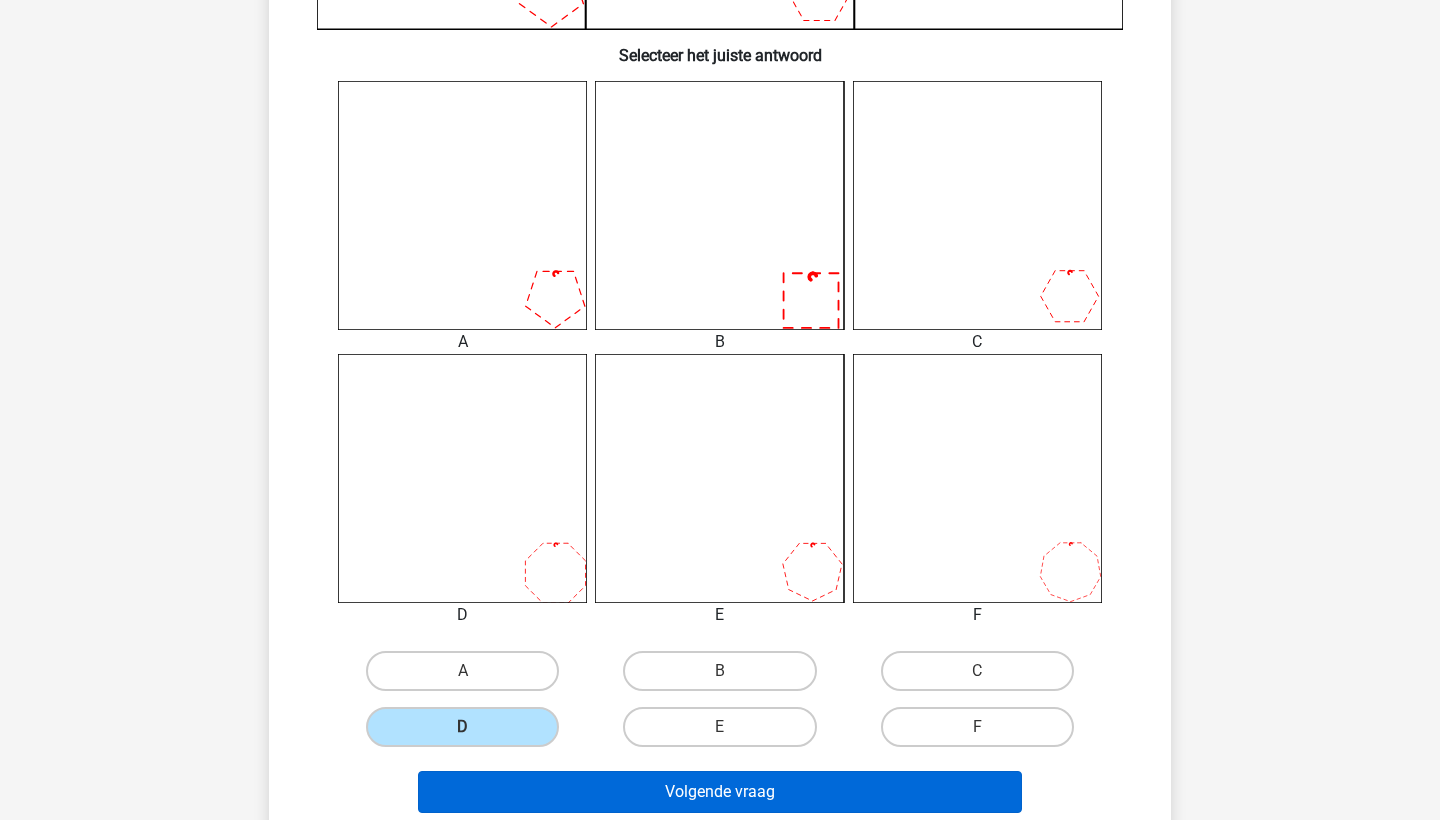 click on "Volgende vraag" at bounding box center [720, 792] 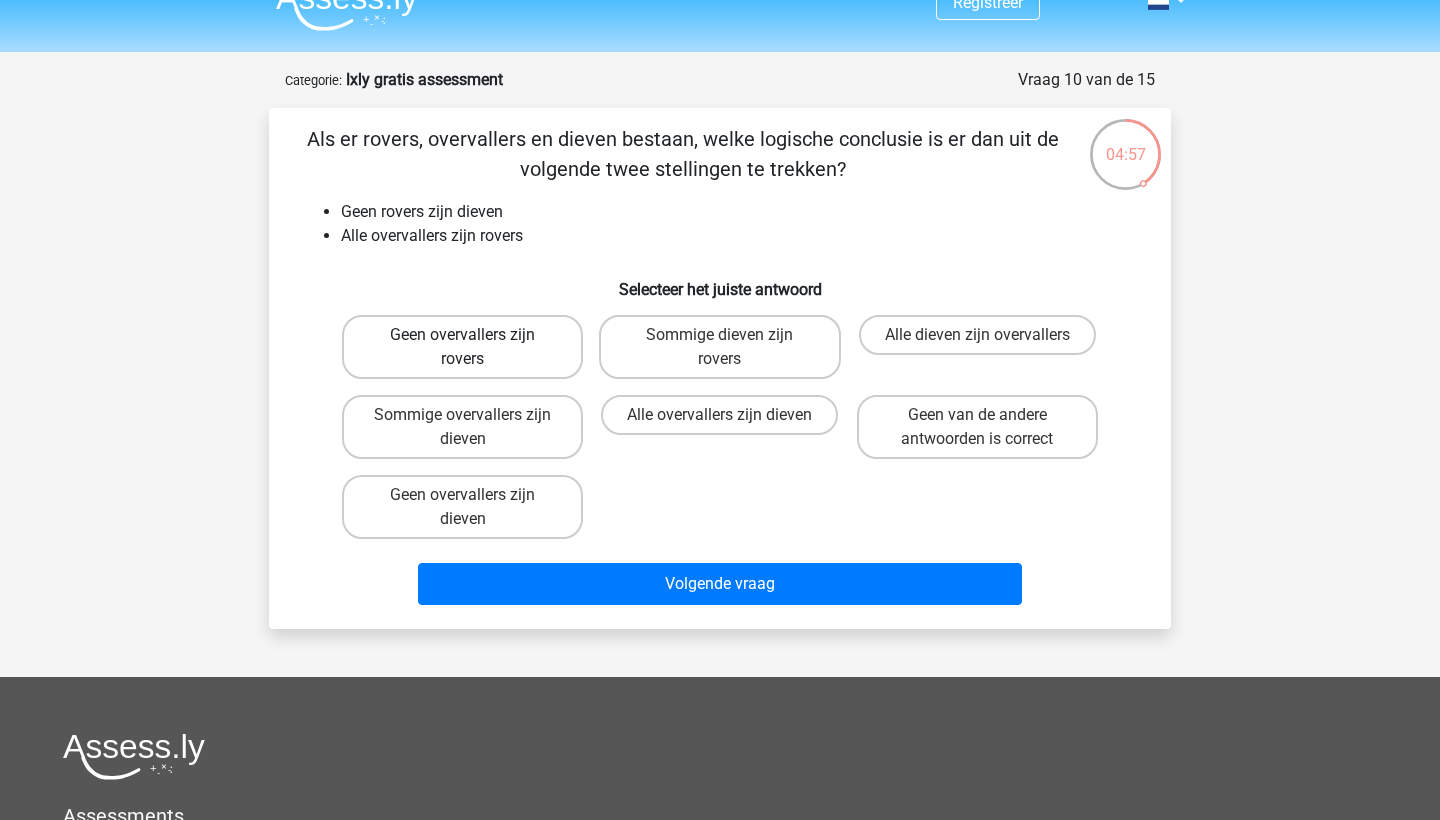scroll, scrollTop: 33, scrollLeft: 0, axis: vertical 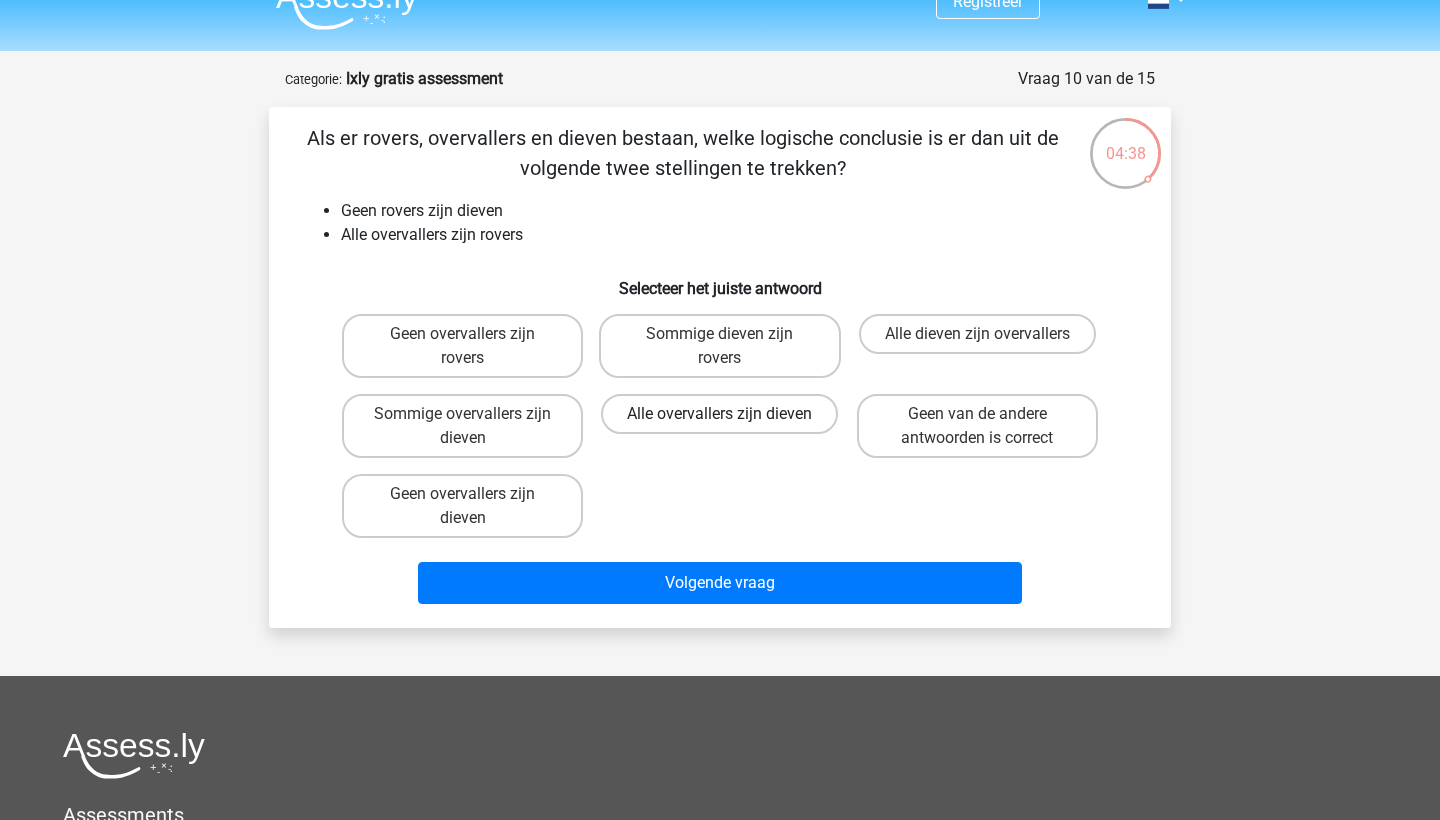 click on "Alle overvallers zijn dieven" at bounding box center [719, 414] 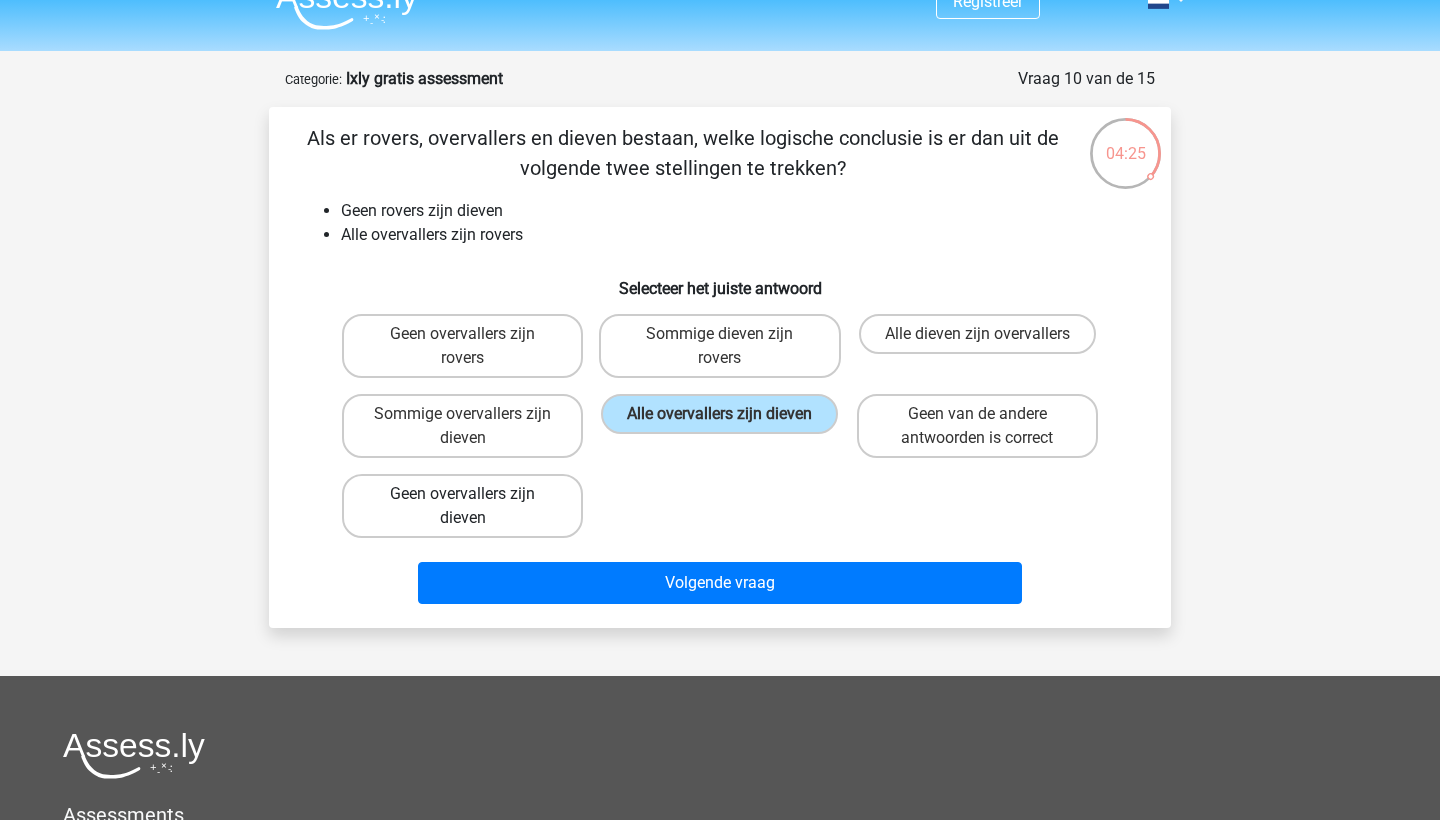 click on "Geen overvallers zijn dieven" at bounding box center [462, 506] 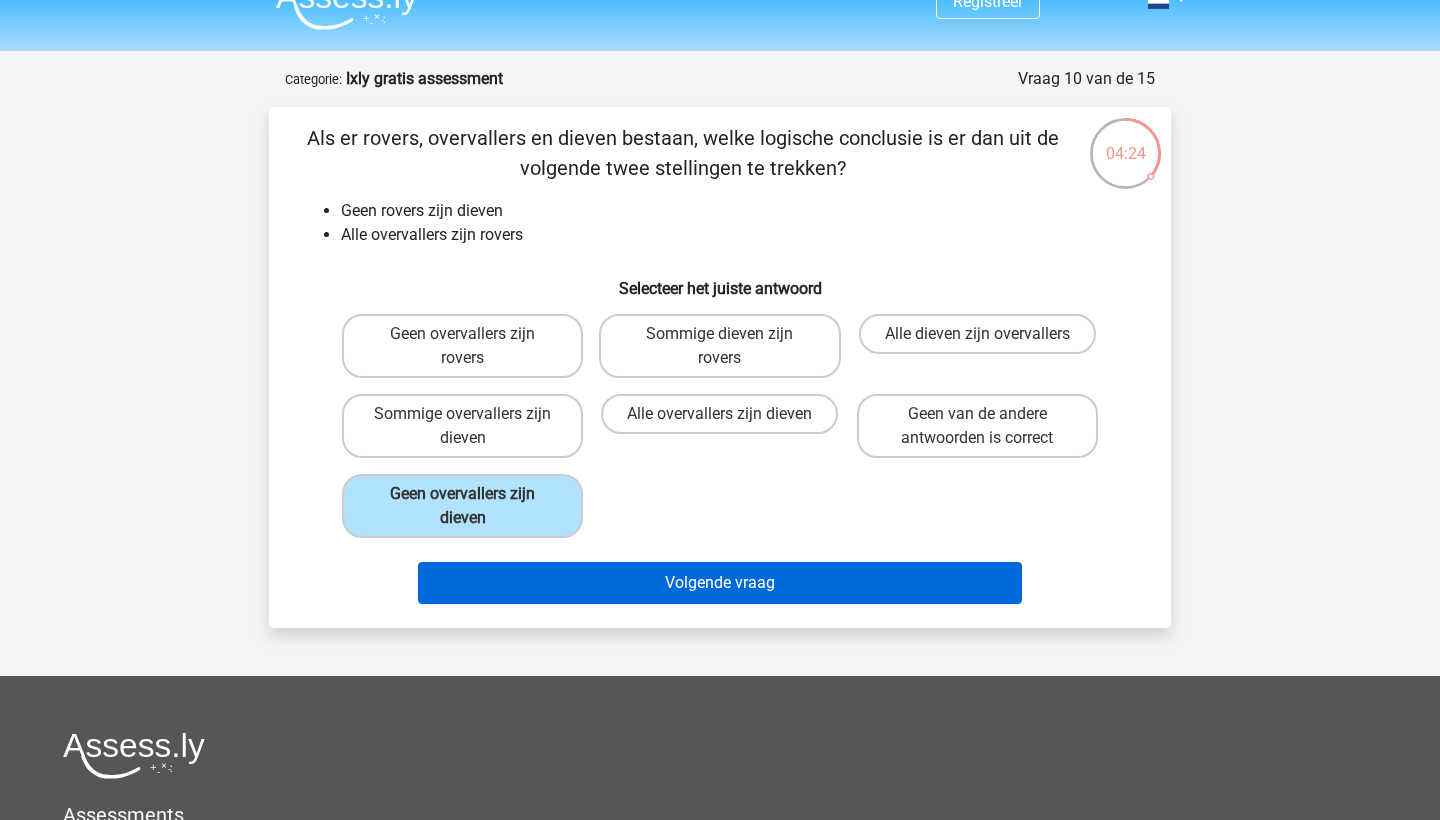 click on "Volgende vraag" at bounding box center (720, 583) 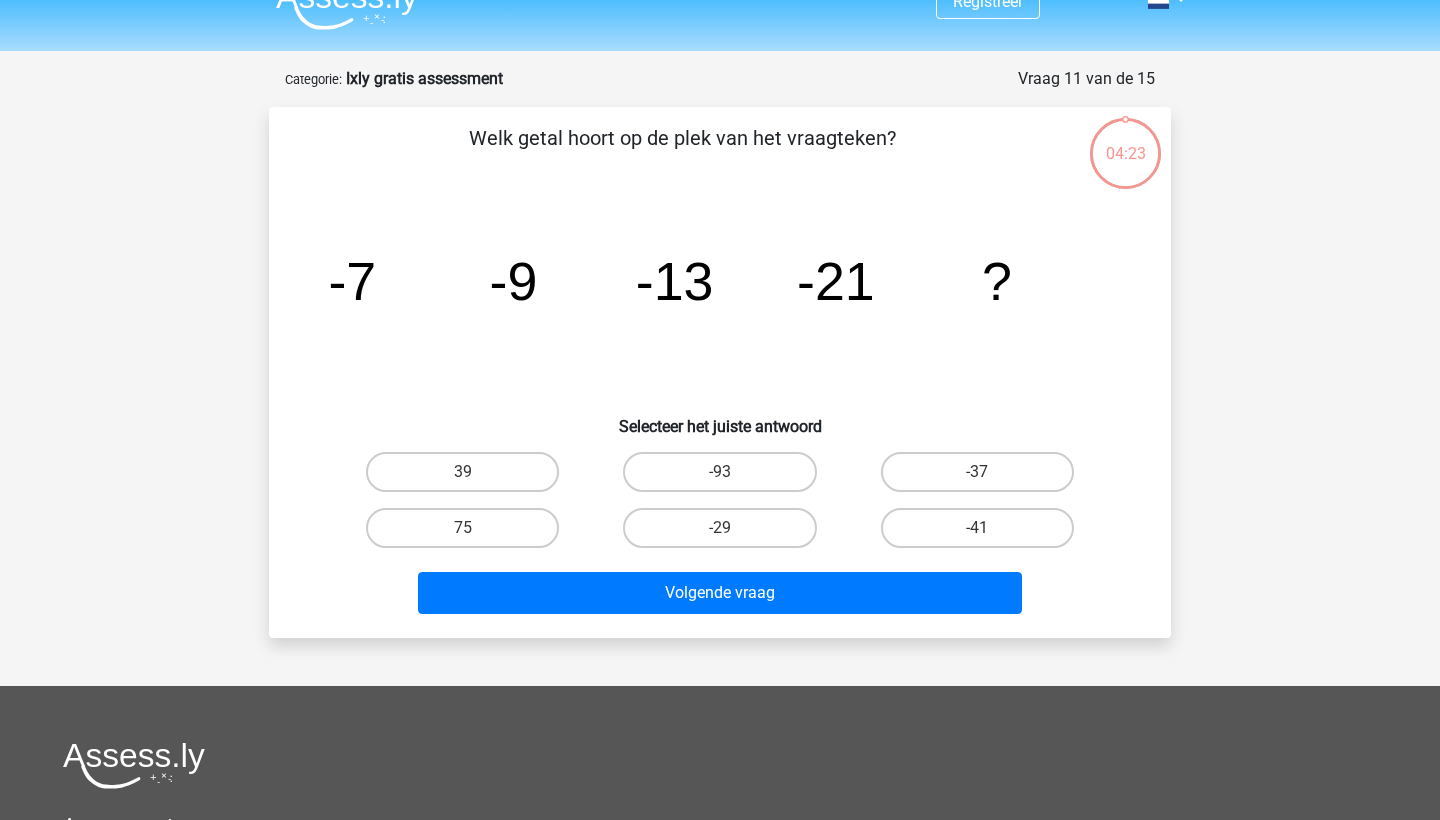 scroll, scrollTop: 100, scrollLeft: 0, axis: vertical 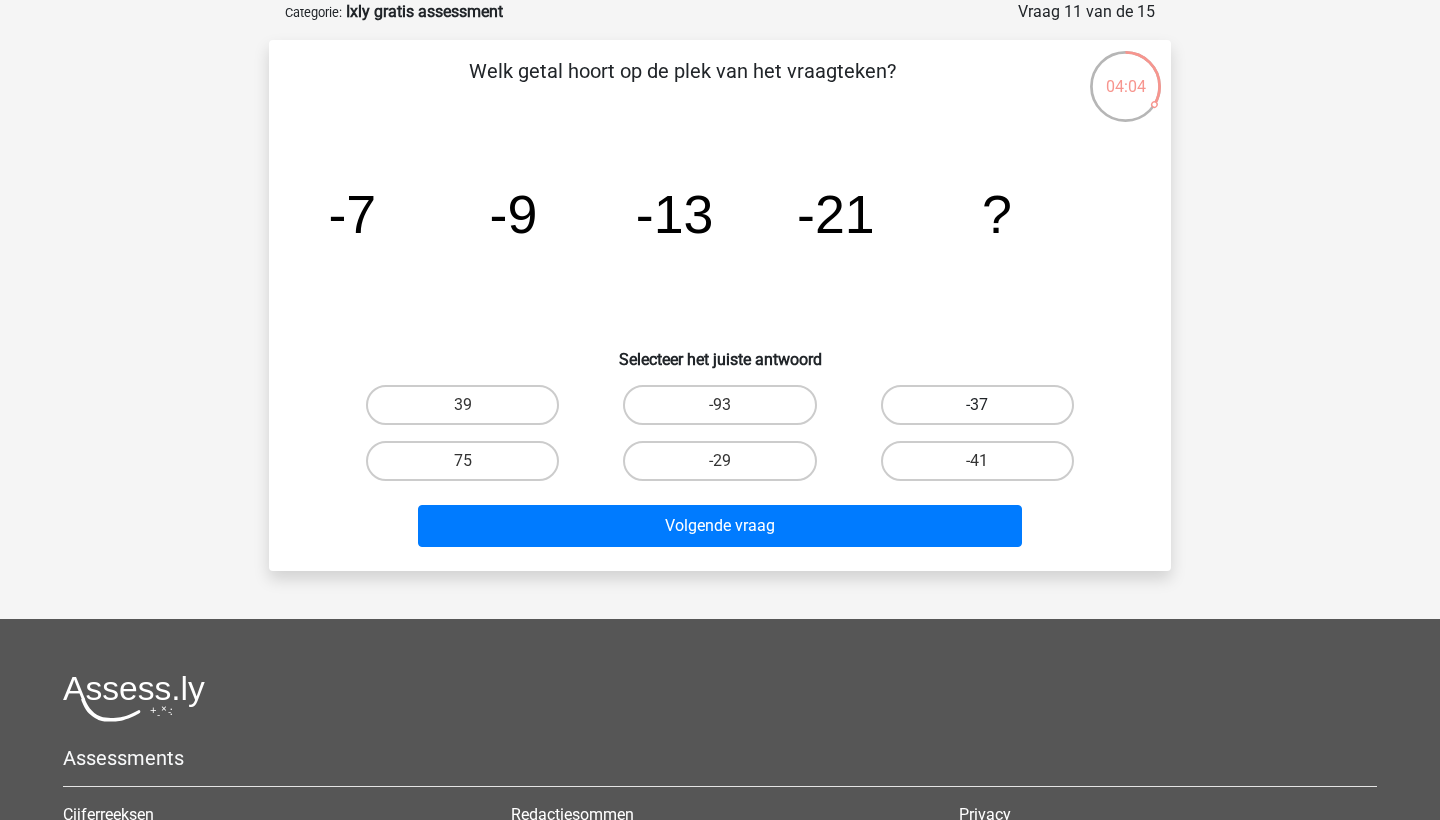 click on "-37" at bounding box center [977, 405] 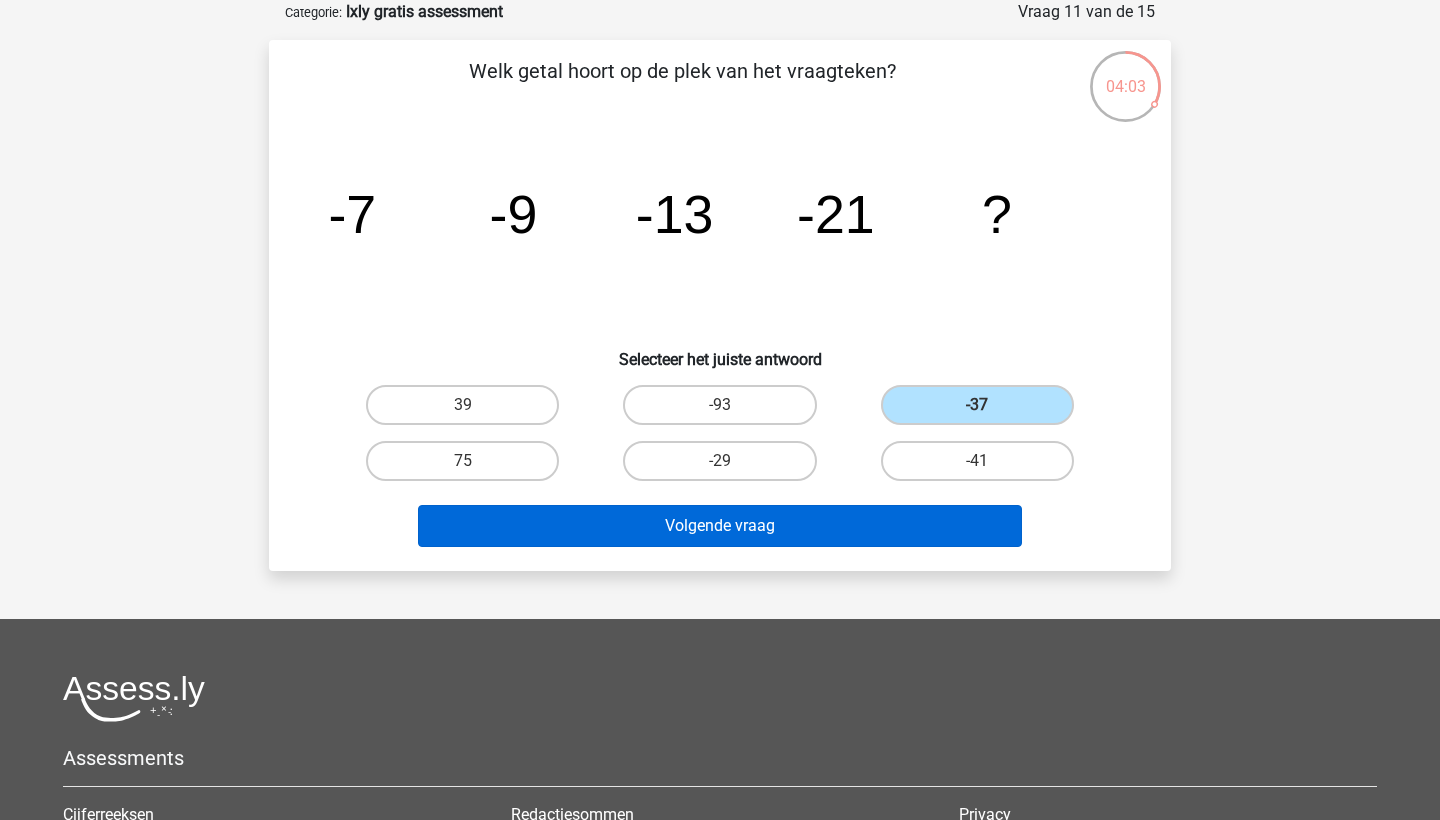 click on "Volgende vraag" at bounding box center (720, 526) 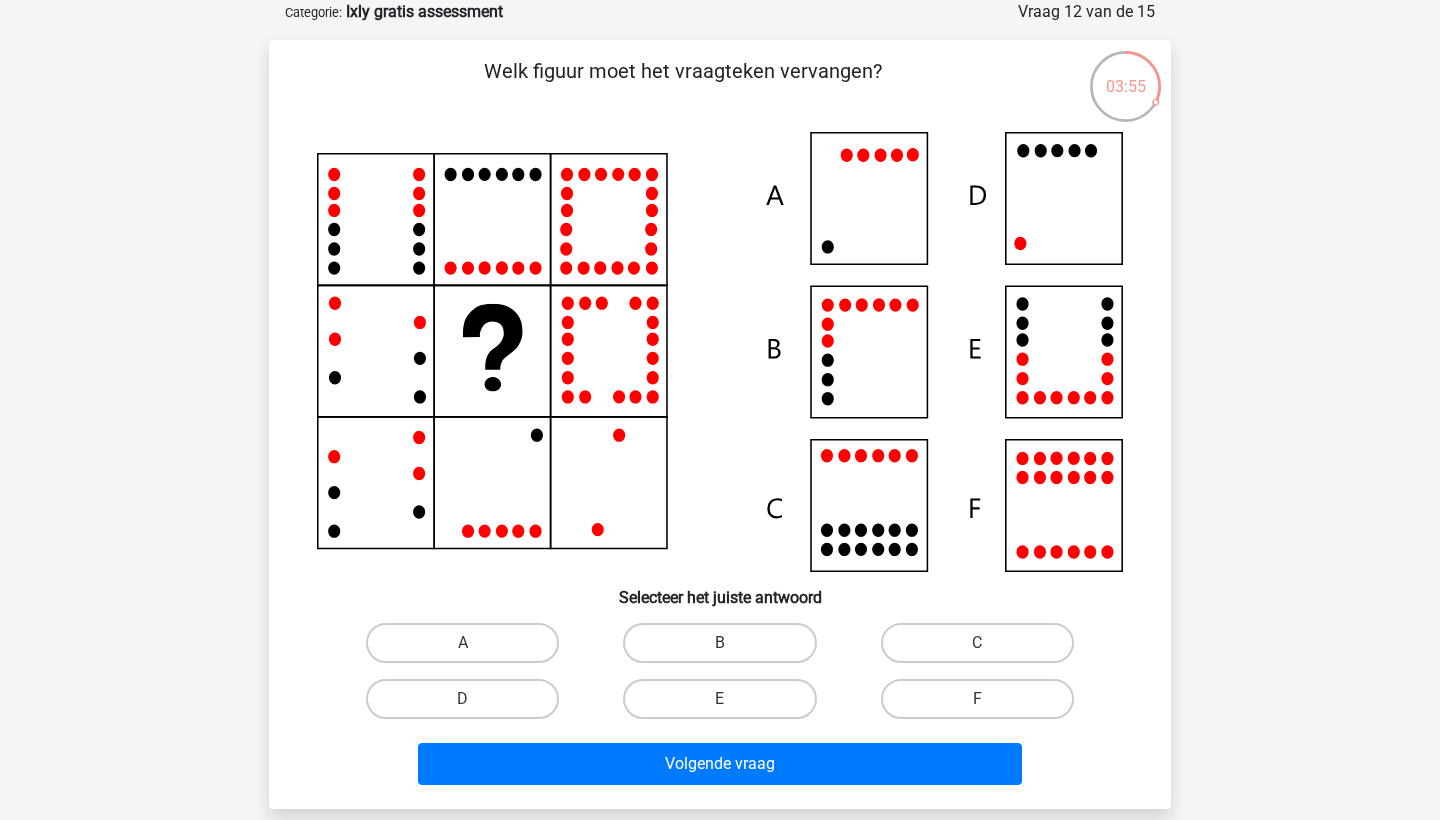 click on "B" at bounding box center (719, 643) 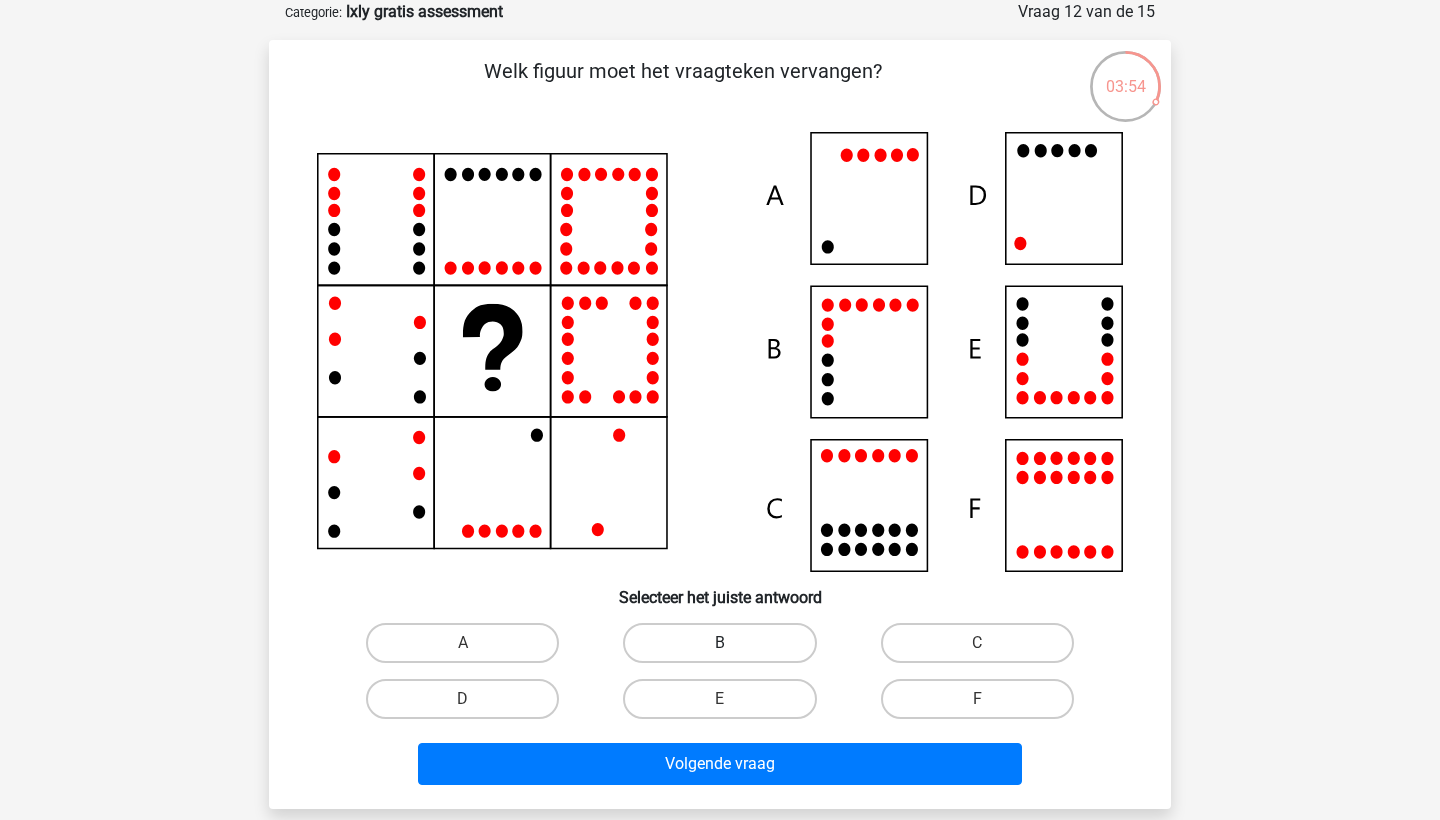 click on "B" at bounding box center (719, 643) 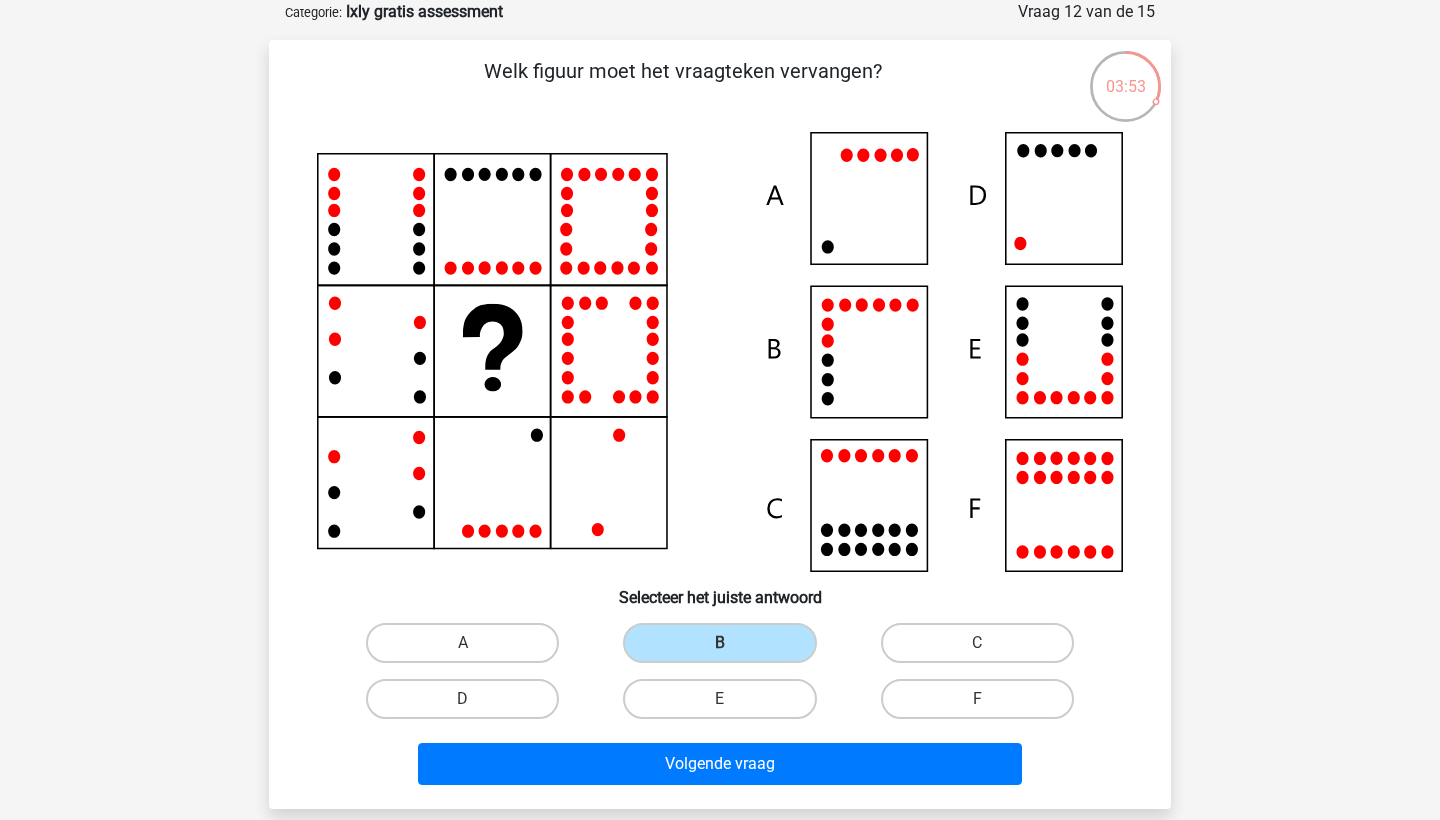 click on "Volgende vraag" at bounding box center [720, 760] 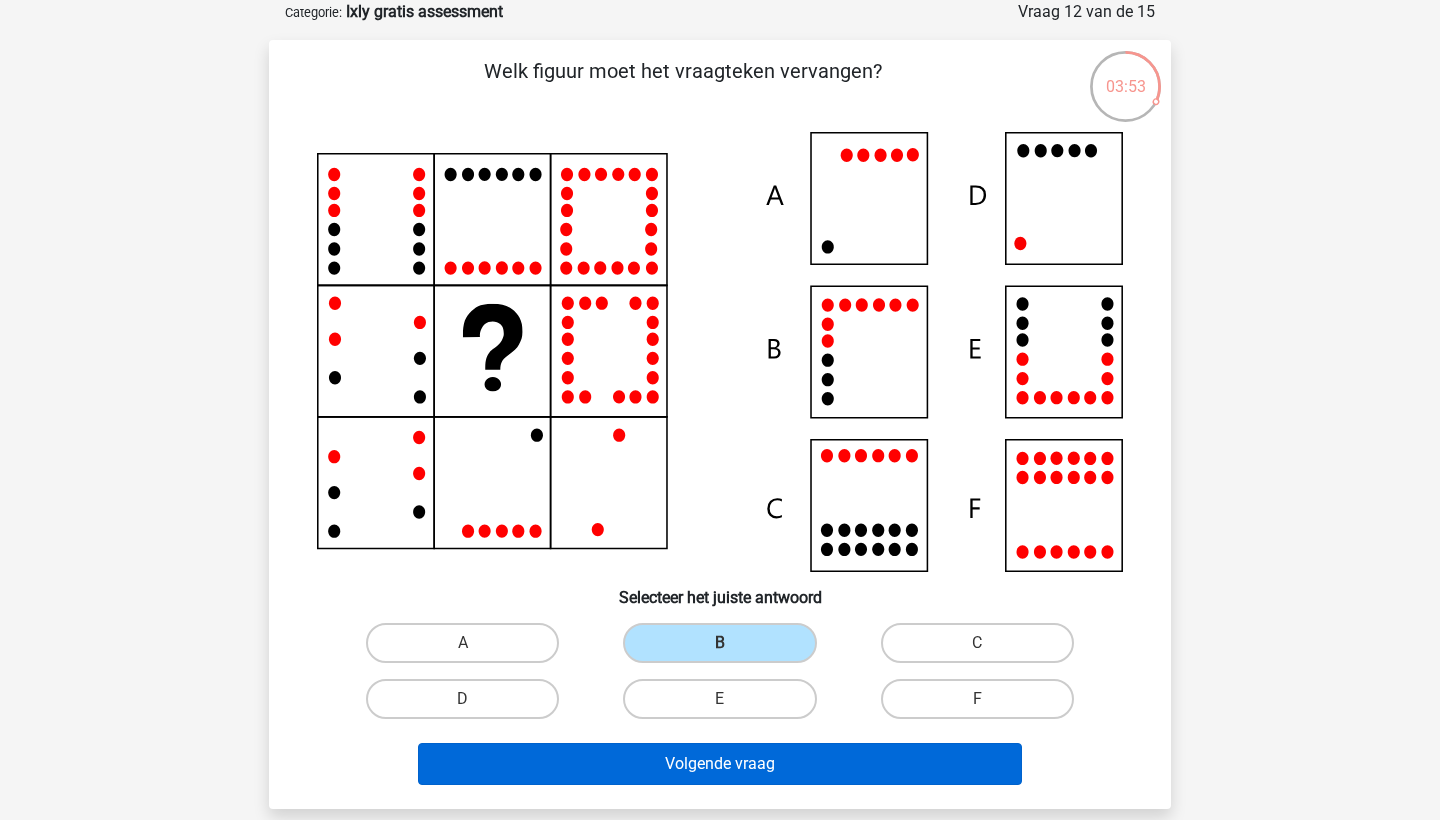 click on "Volgende vraag" at bounding box center [720, 764] 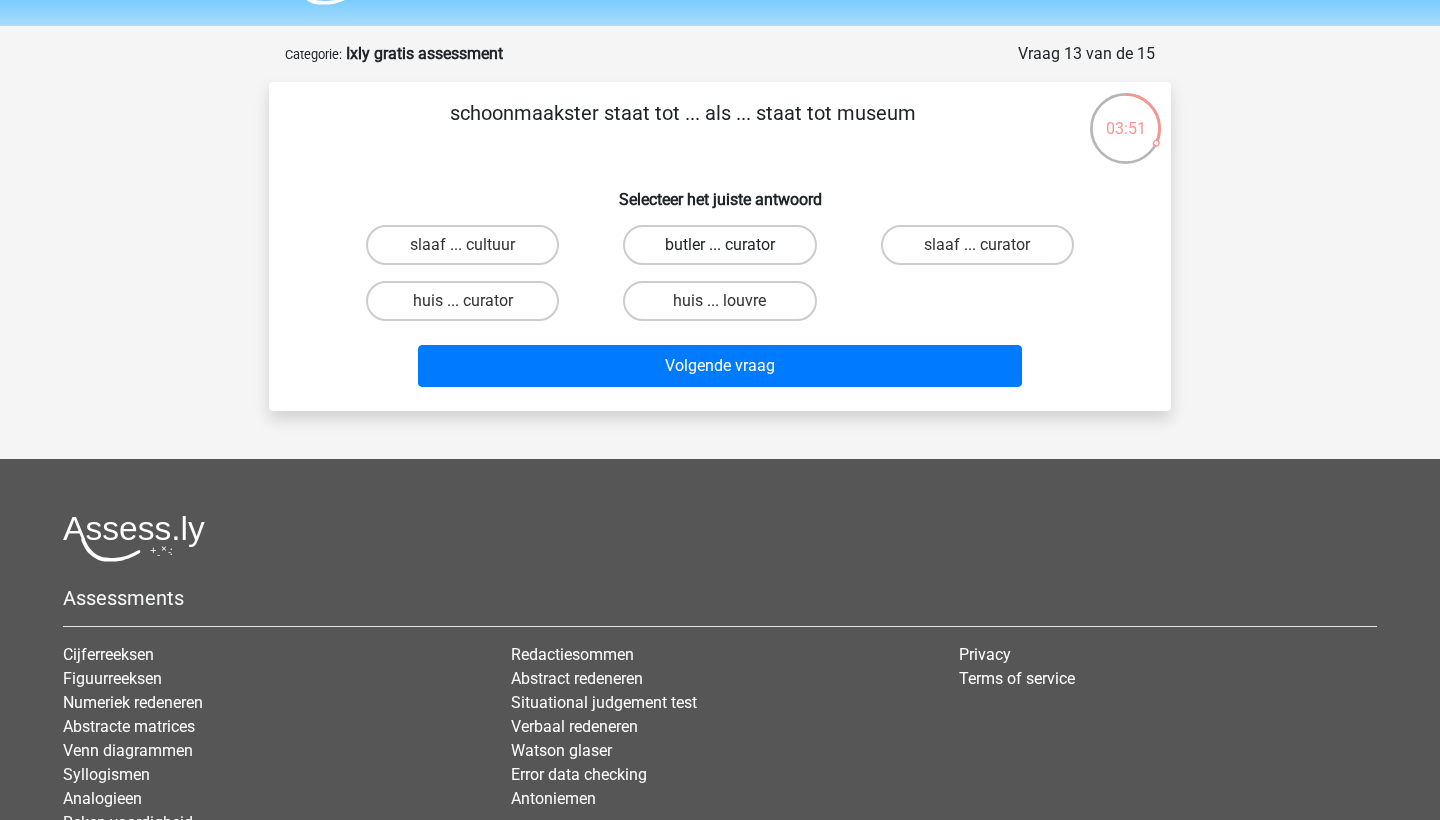 scroll, scrollTop: 56, scrollLeft: 0, axis: vertical 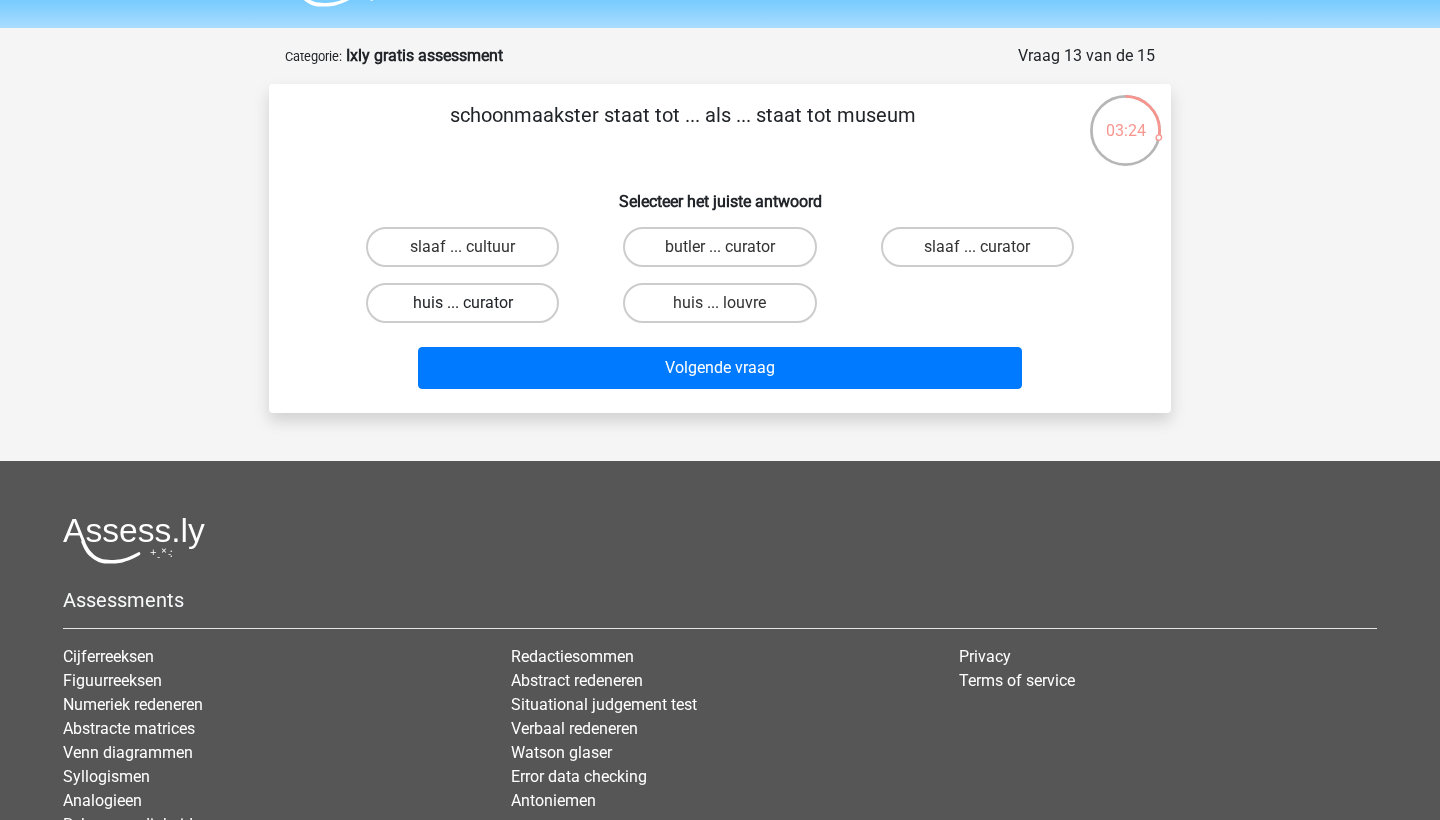 click on "huis ... curator" at bounding box center [462, 303] 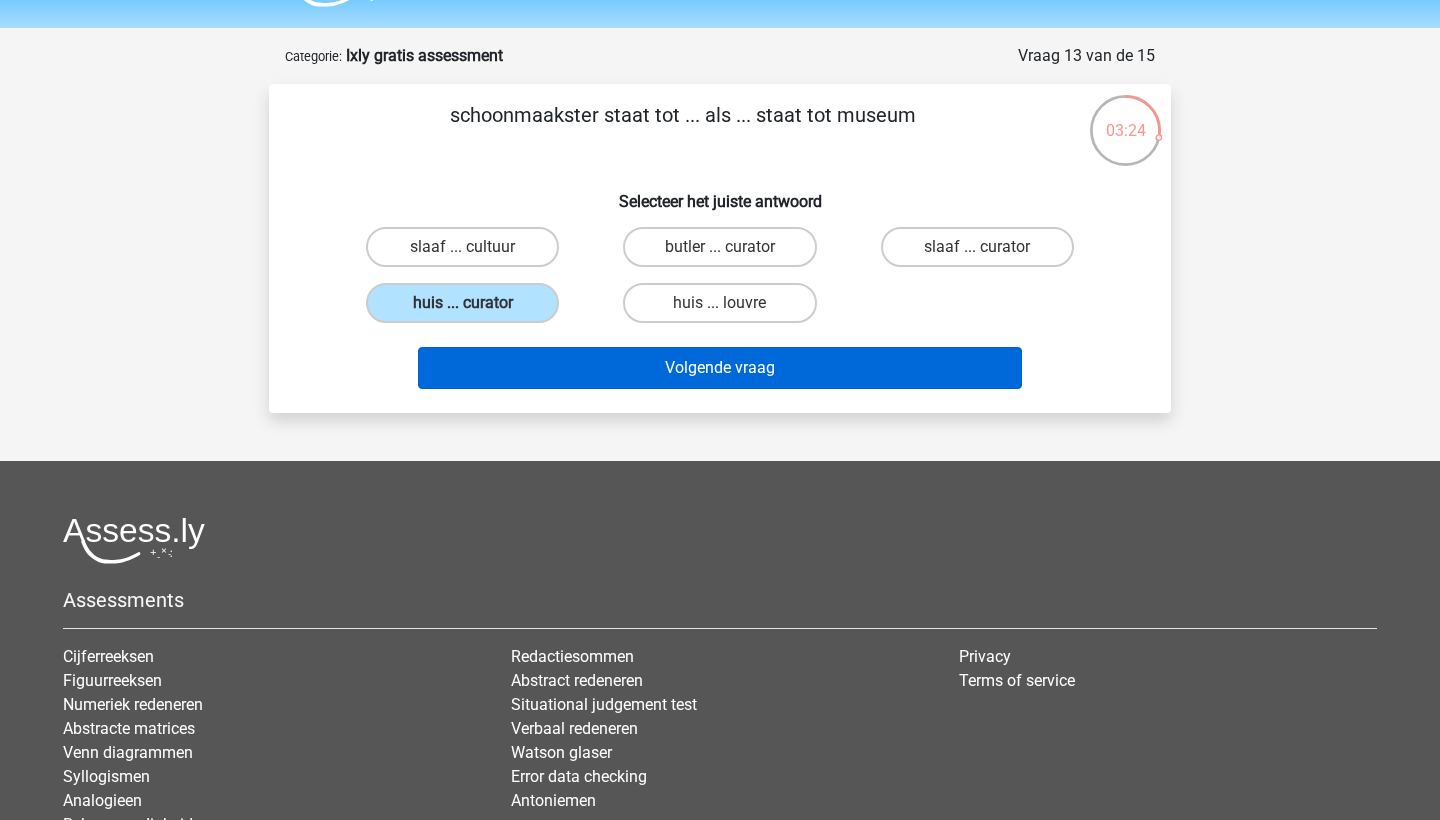click on "Volgende vraag" at bounding box center (720, 368) 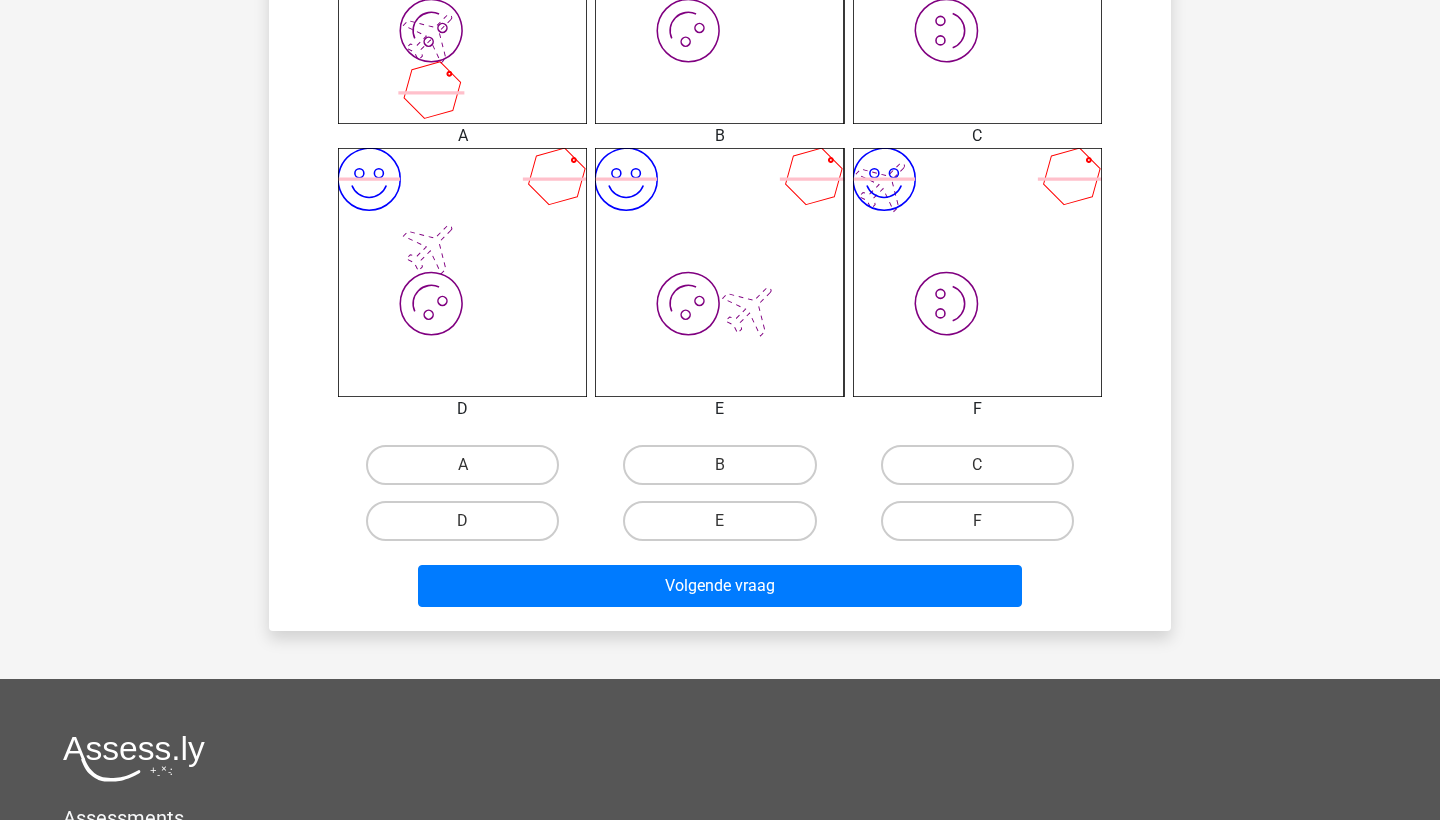 scroll, scrollTop: 1166, scrollLeft: 0, axis: vertical 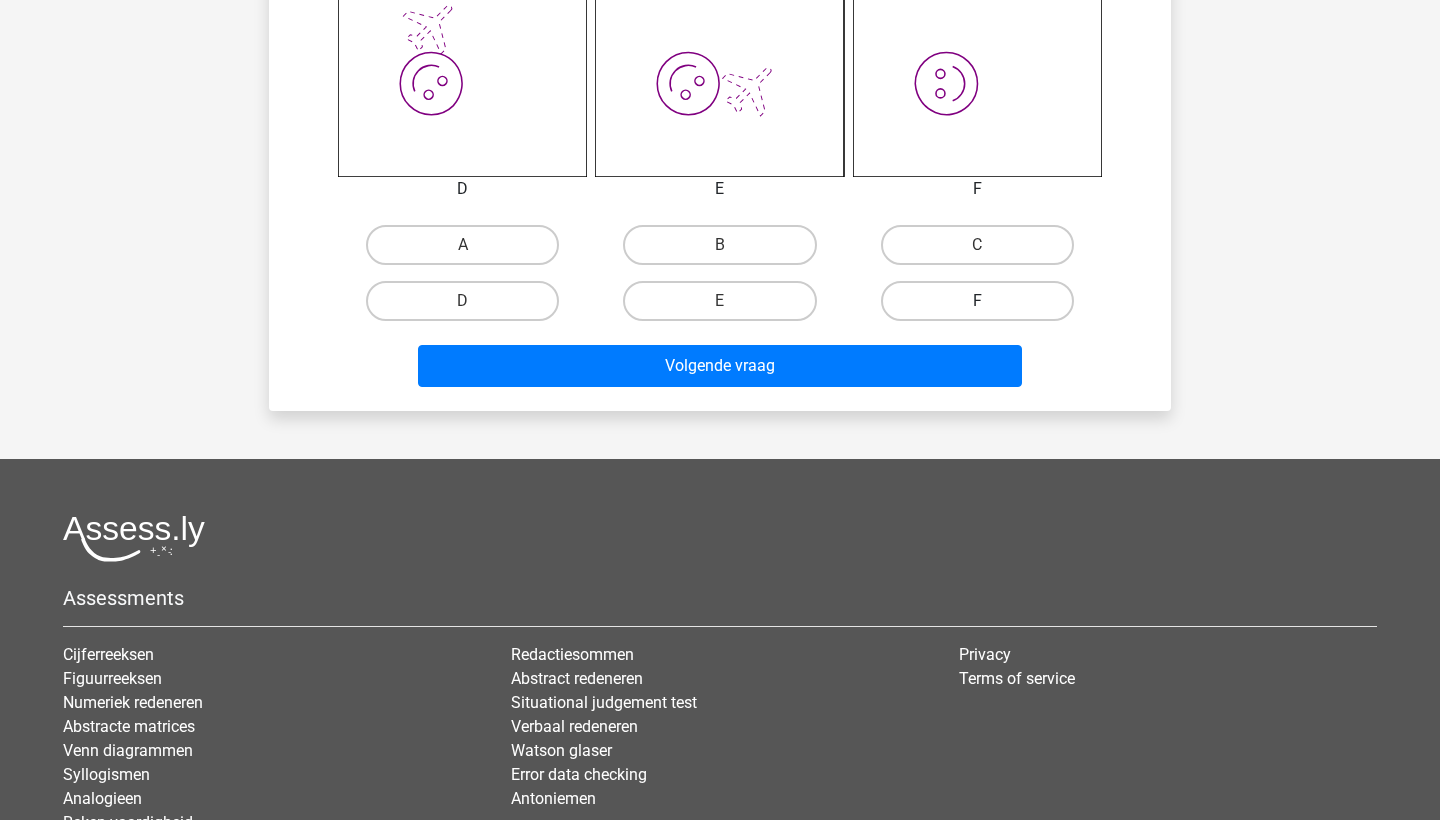 click on "F" at bounding box center [977, 301] 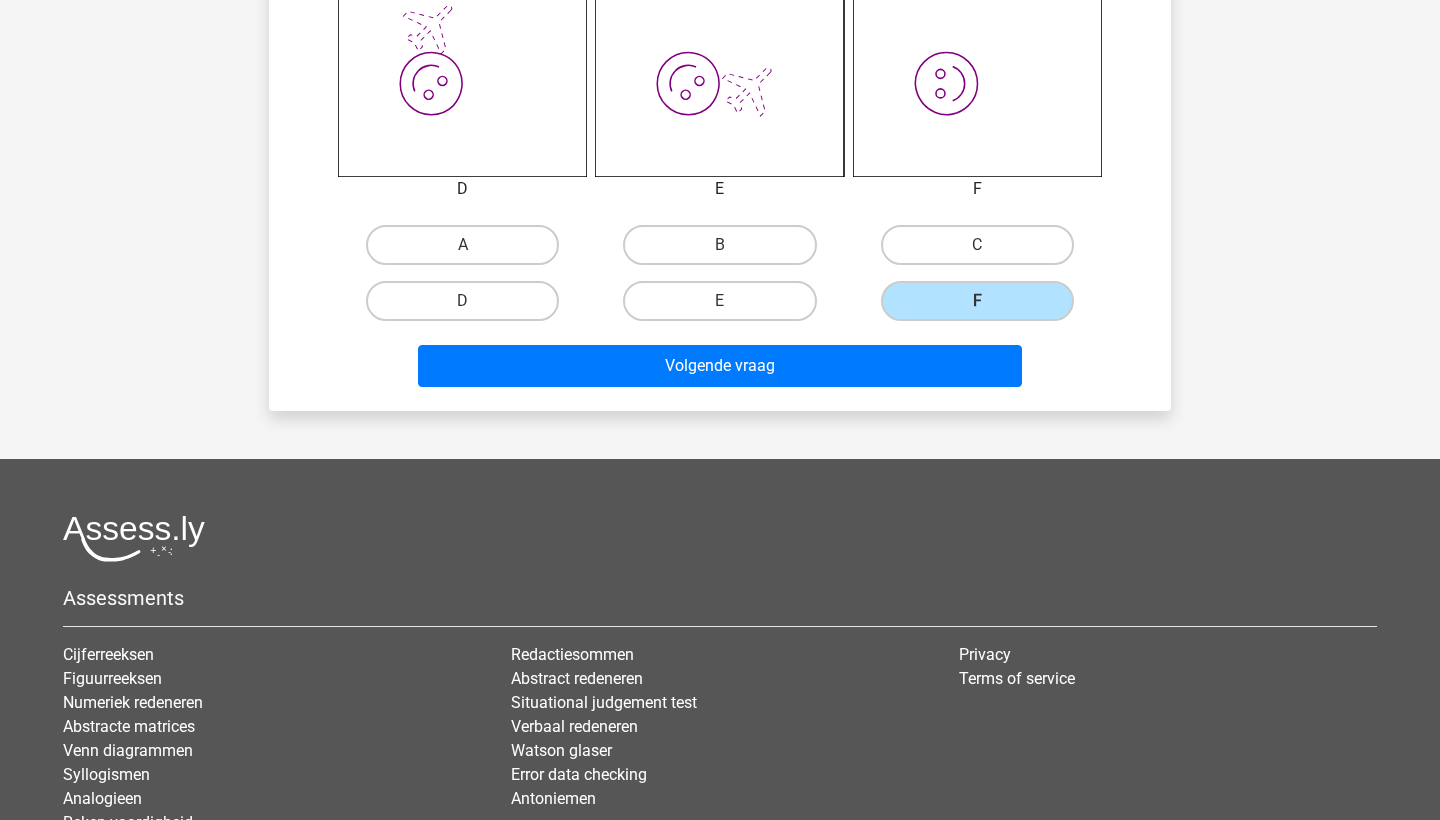 click on "Volgende vraag" at bounding box center [720, 362] 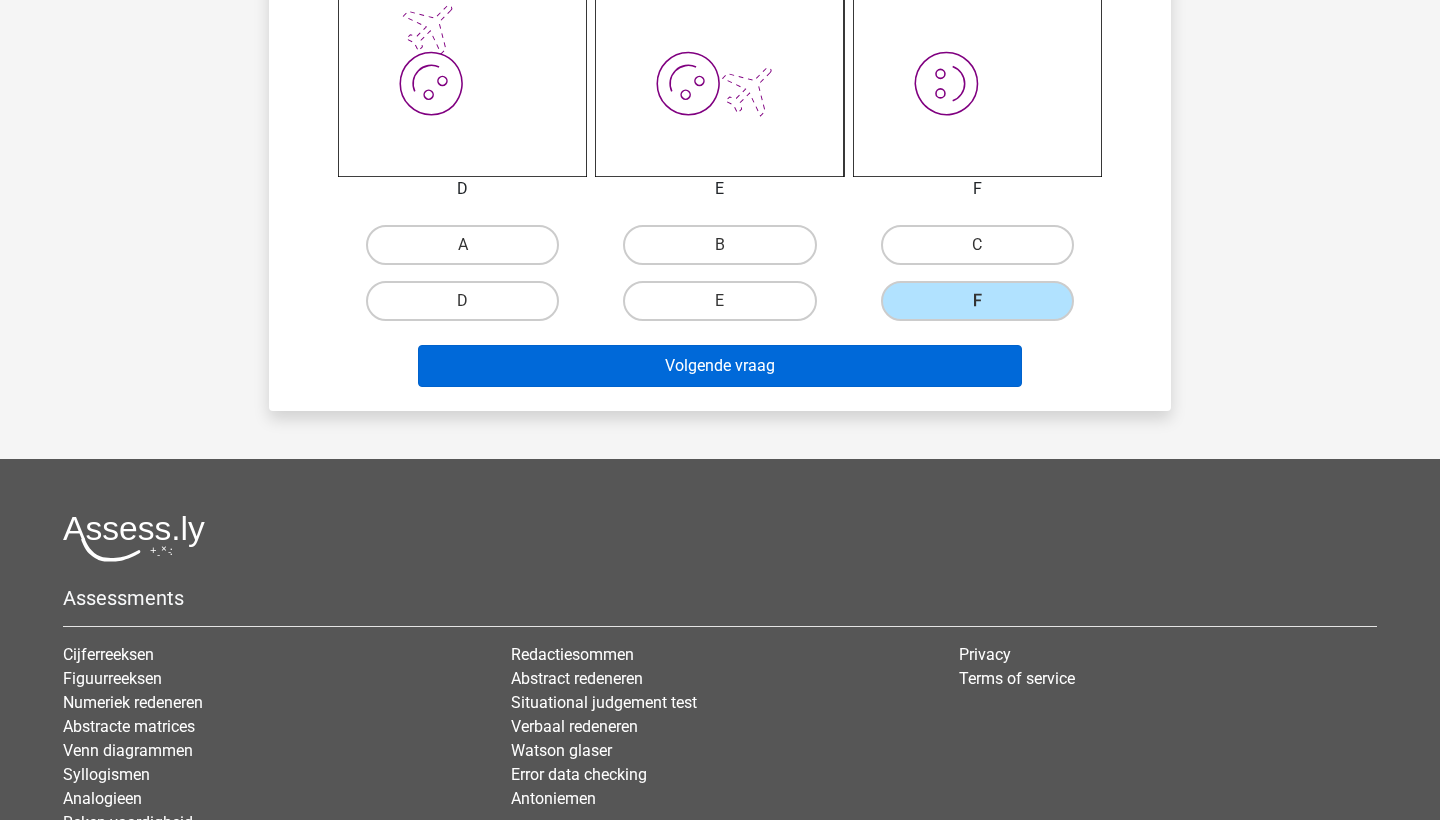 click on "Volgende vraag" at bounding box center (720, 366) 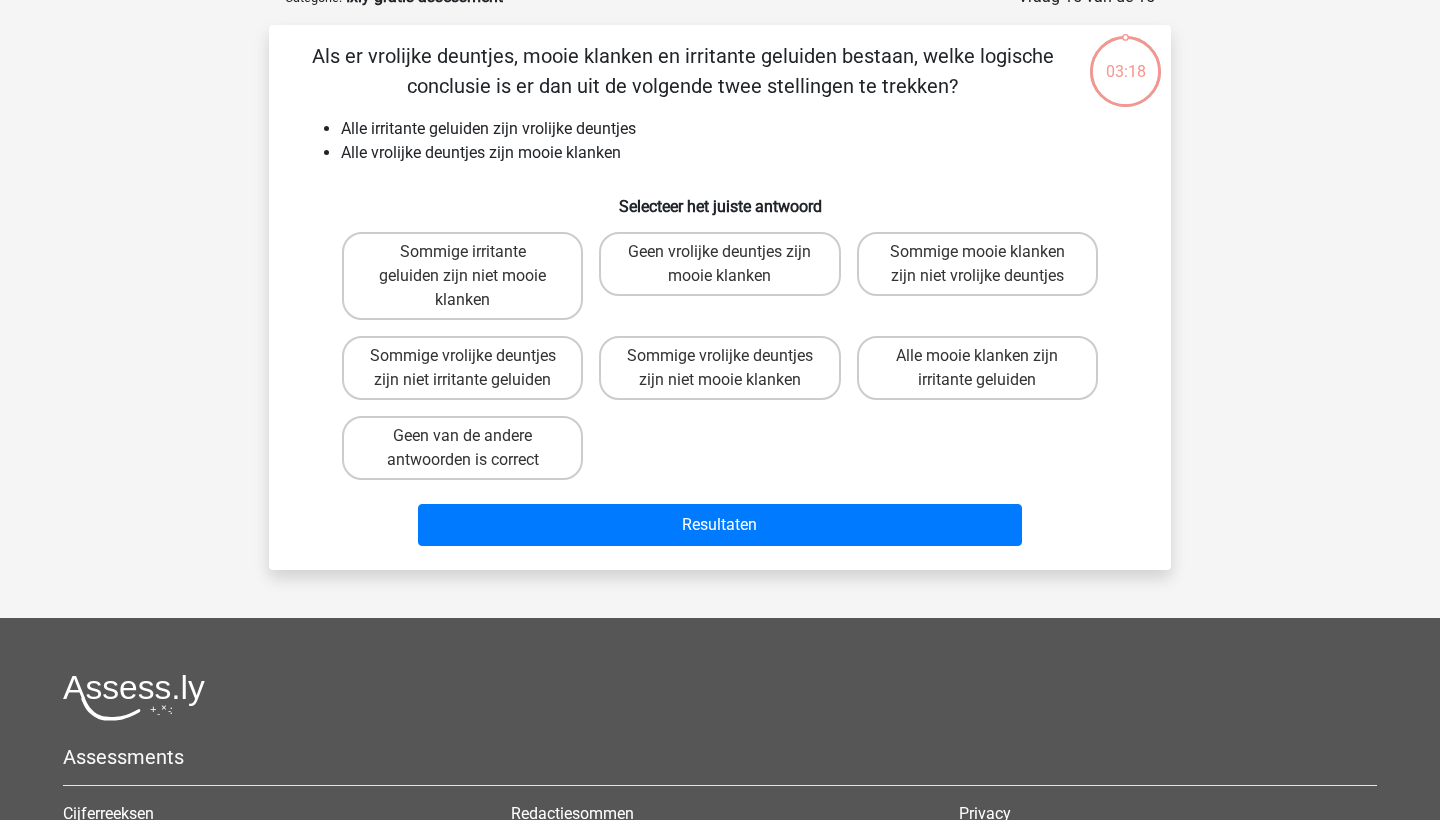 scroll, scrollTop: 100, scrollLeft: 0, axis: vertical 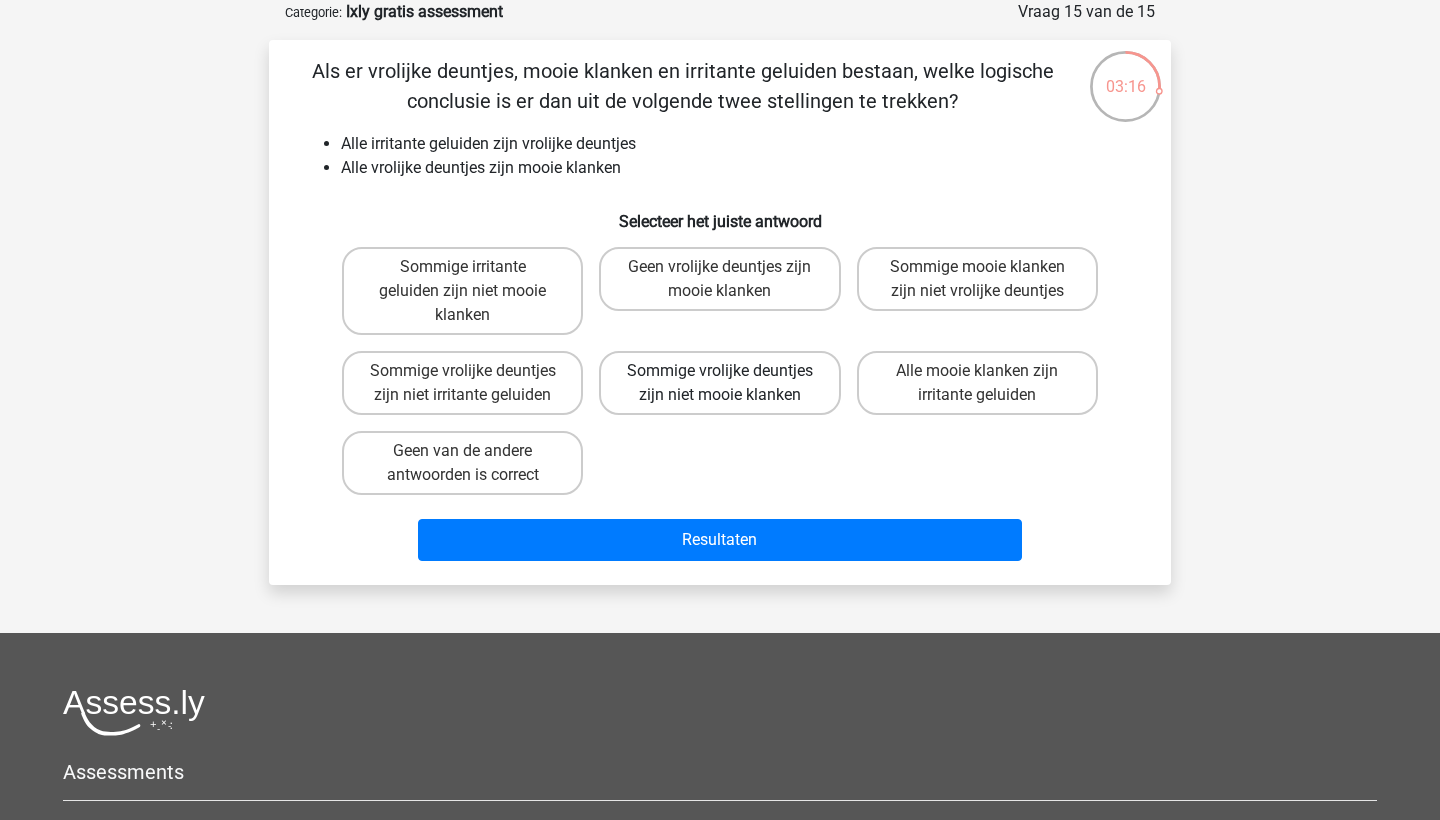 click on "Sommige vrolijke deuntjes zijn niet mooie klanken" at bounding box center [719, 383] 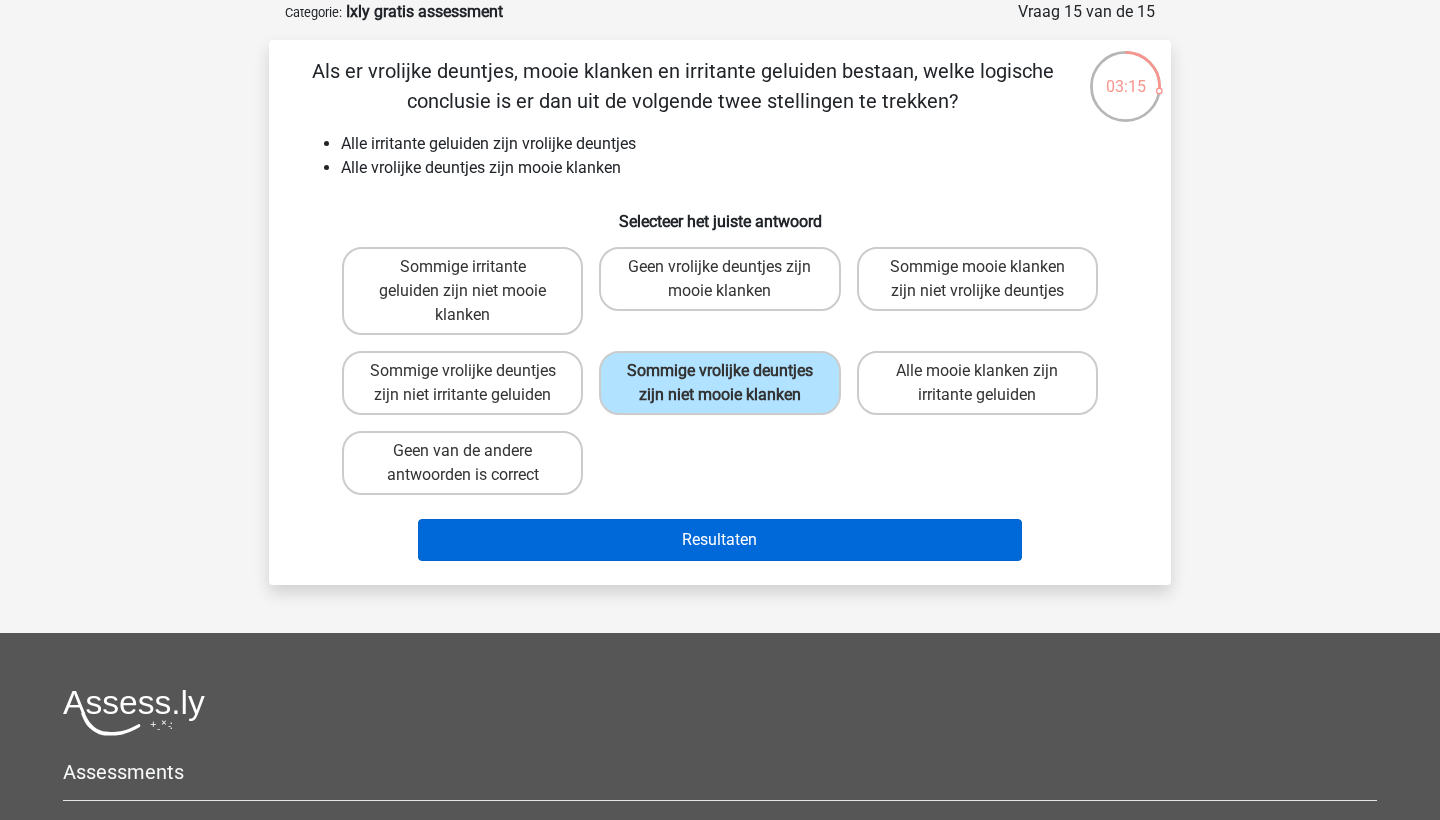 click on "Resultaten" at bounding box center [720, 540] 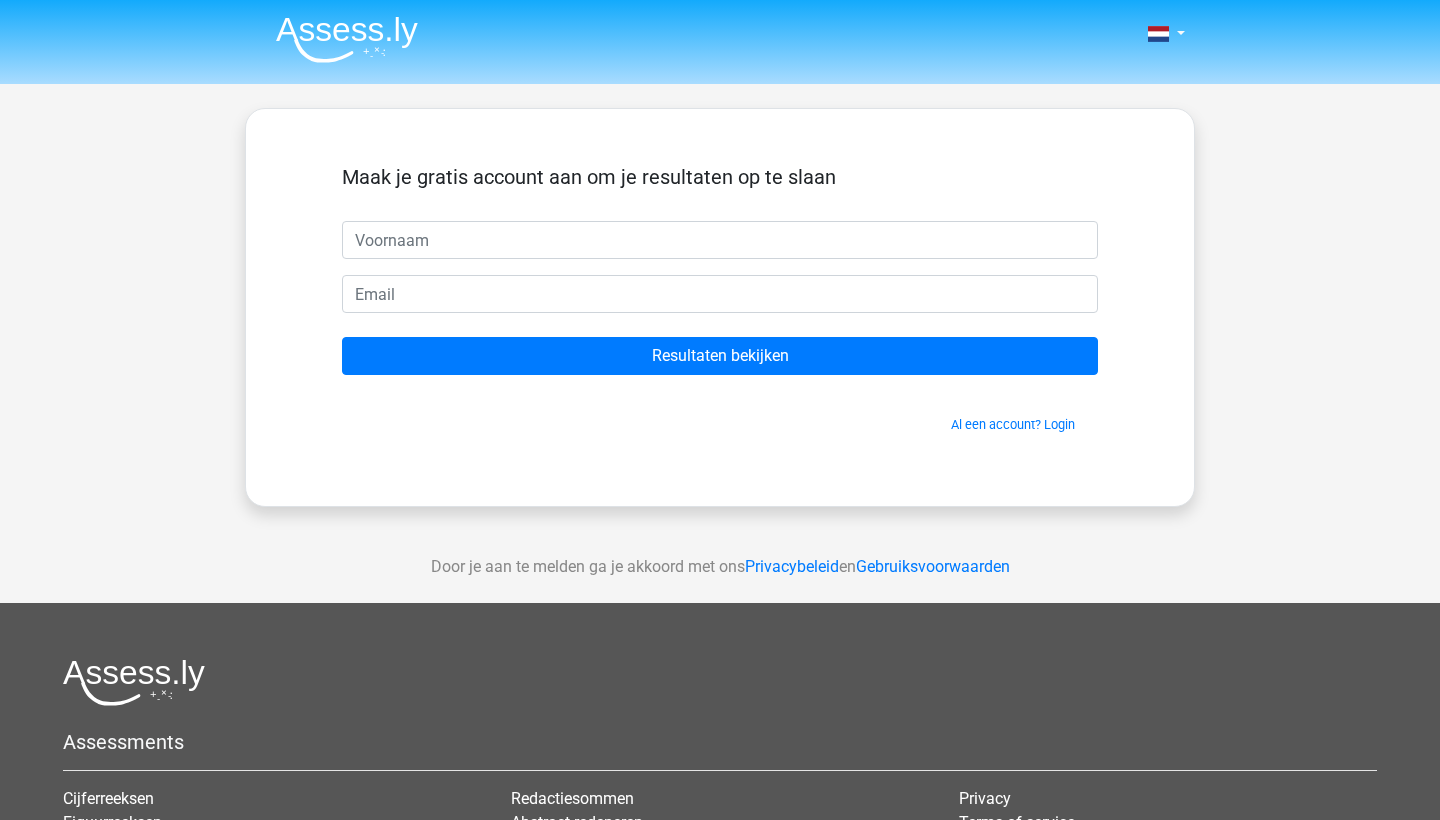 scroll, scrollTop: 0, scrollLeft: 0, axis: both 